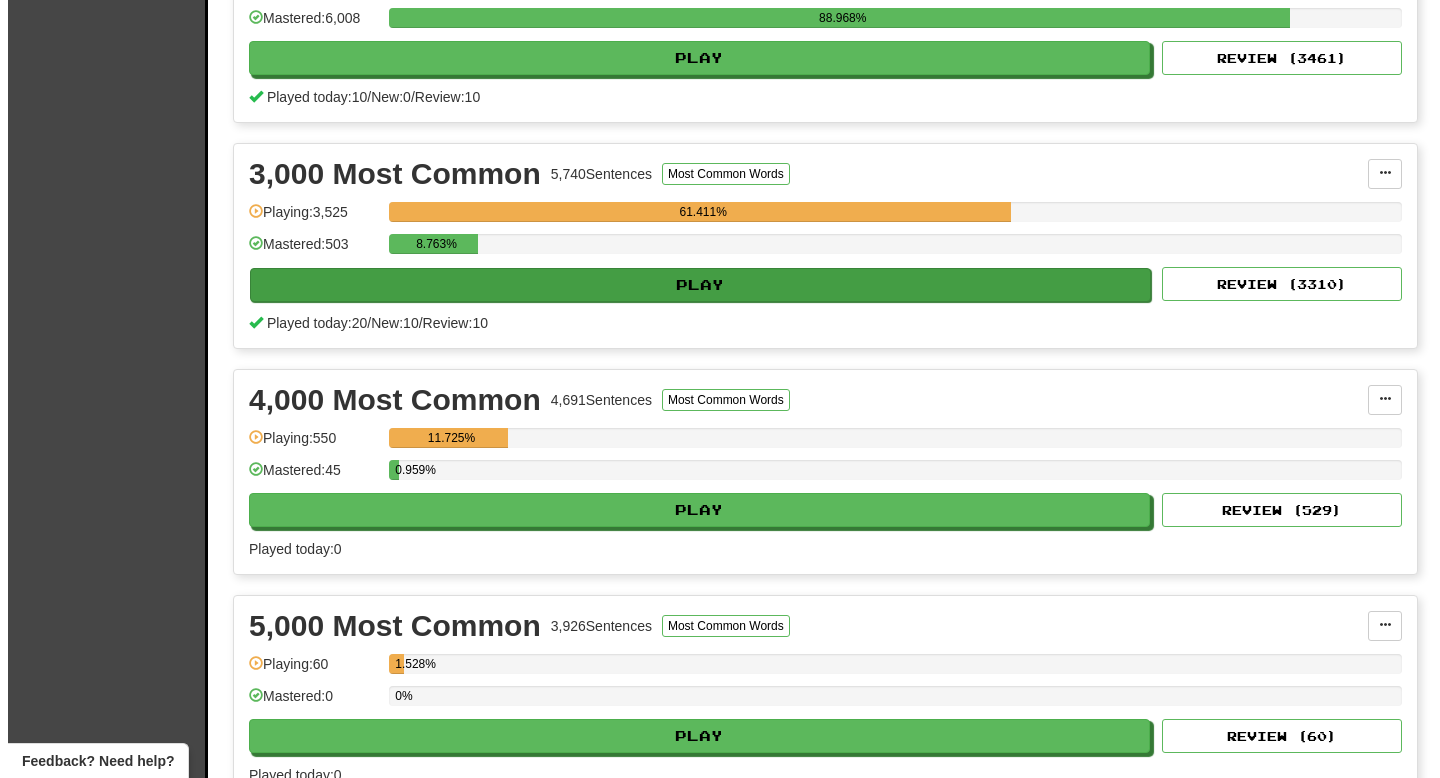scroll, scrollTop: 769, scrollLeft: 0, axis: vertical 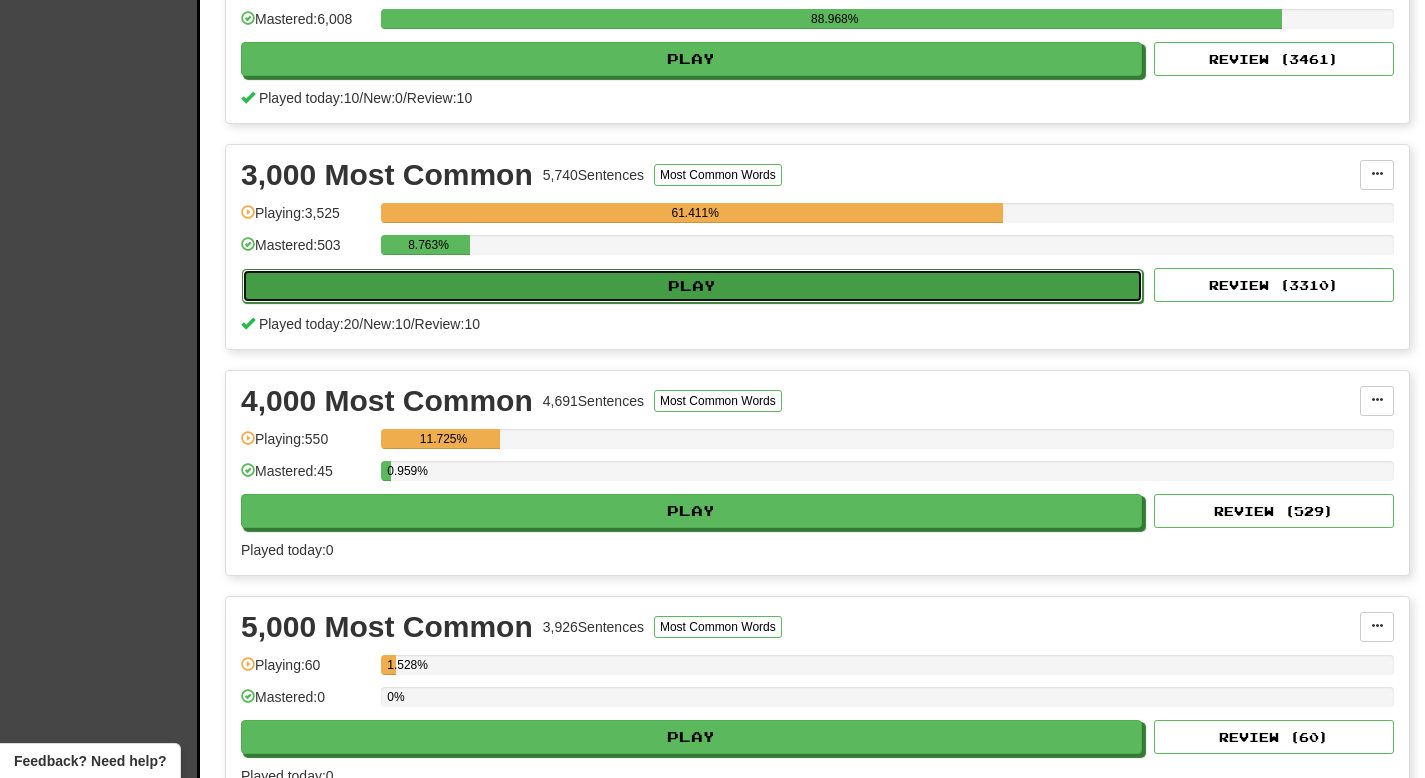 click on "Play" 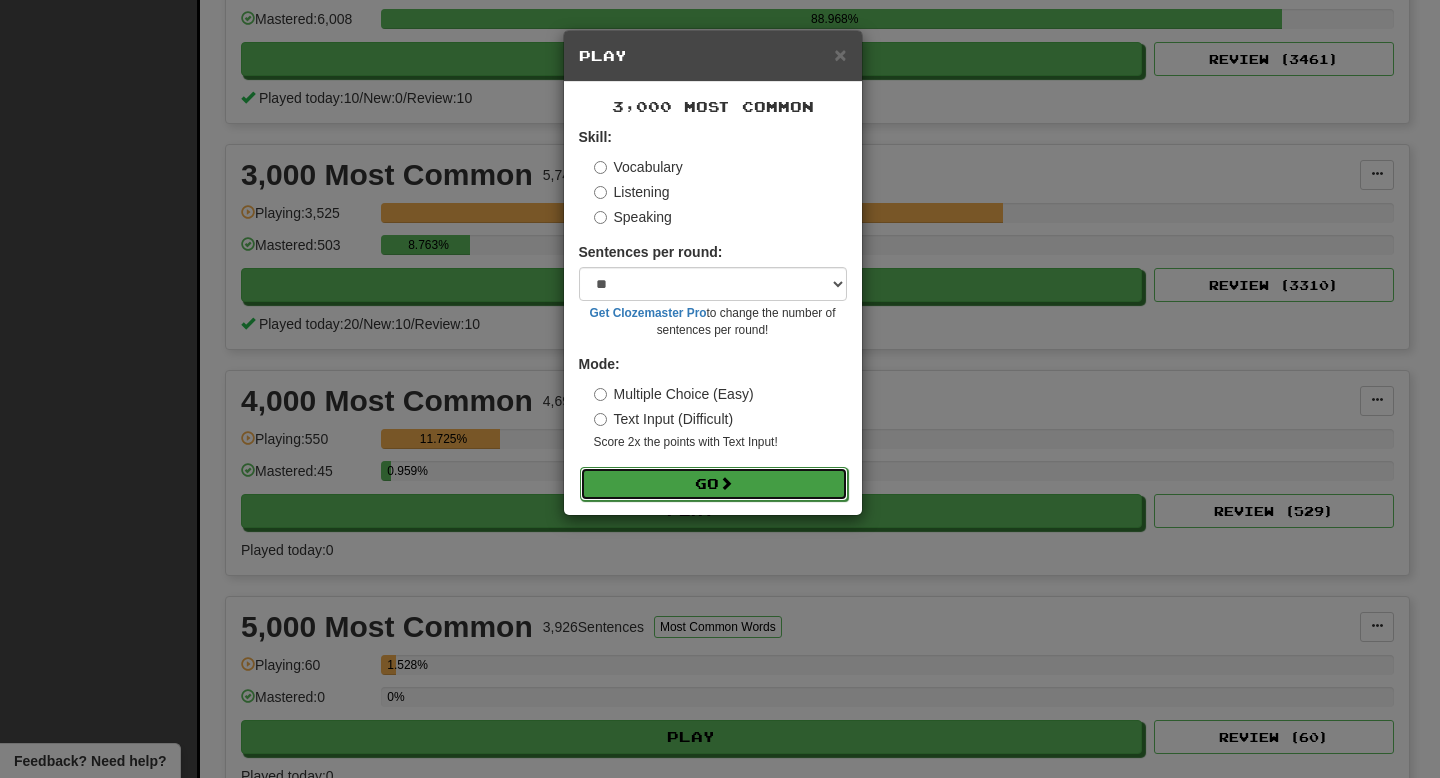 click on "Go" at bounding box center [714, 484] 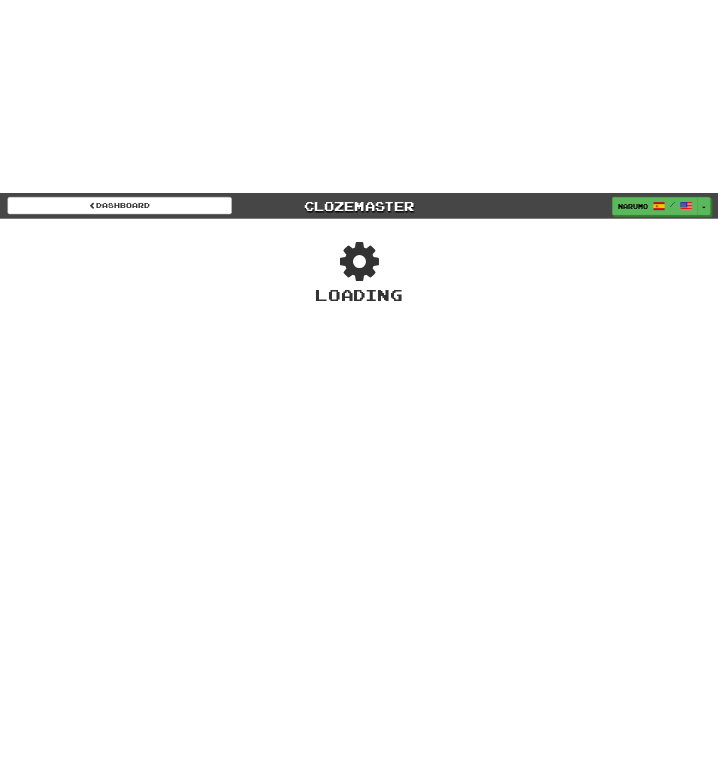 scroll, scrollTop: 0, scrollLeft: 0, axis: both 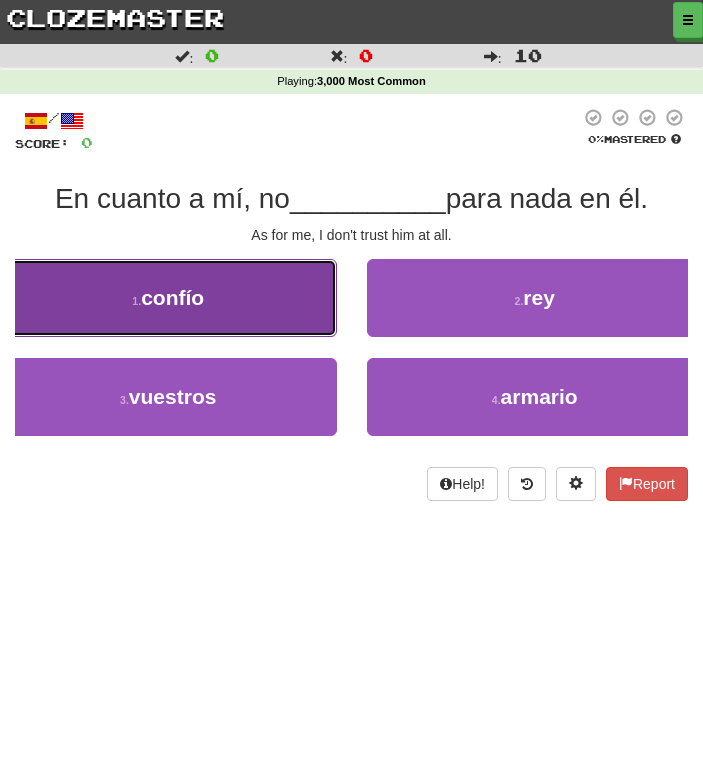 click on "1 .  confío" at bounding box center (168, 298) 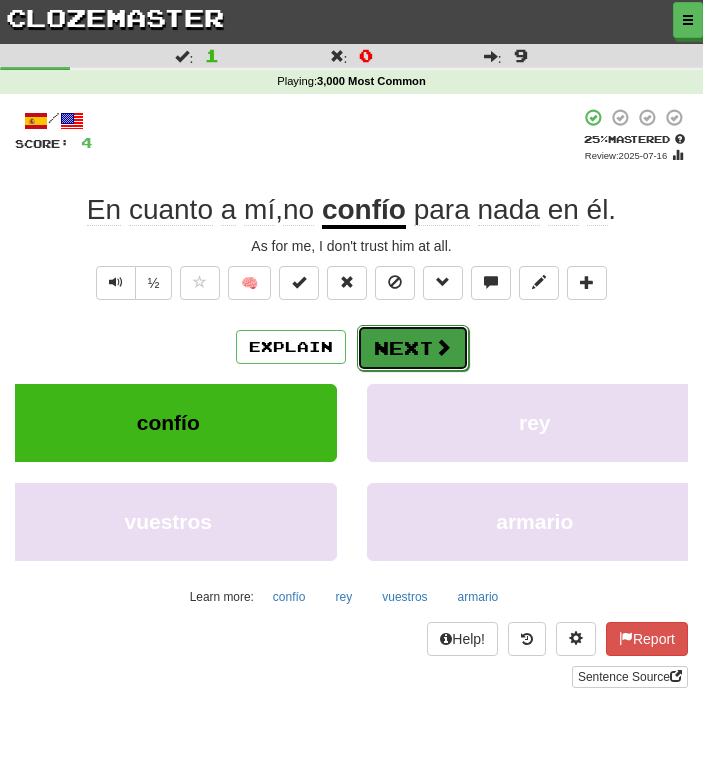click on "Next" at bounding box center [413, 348] 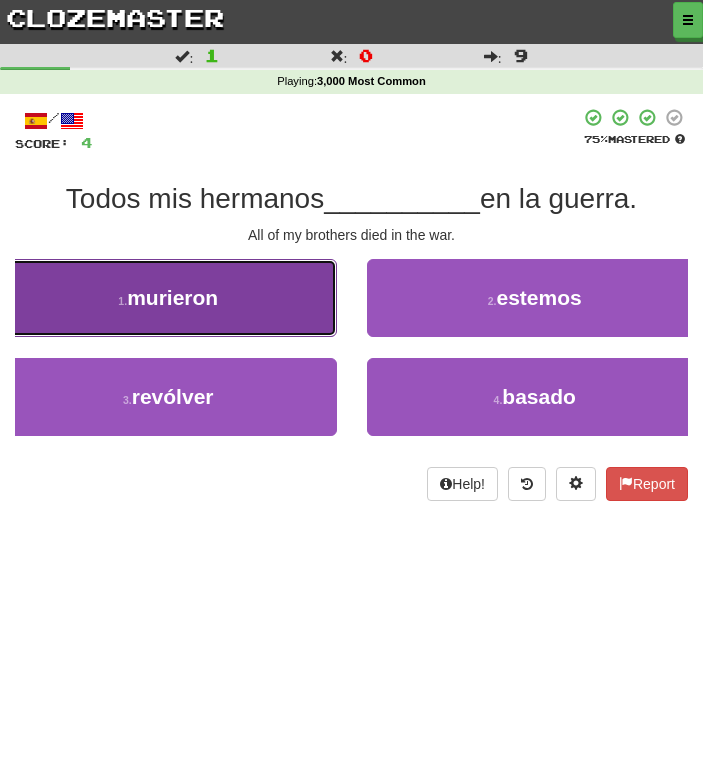 click on "murieron" at bounding box center [172, 297] 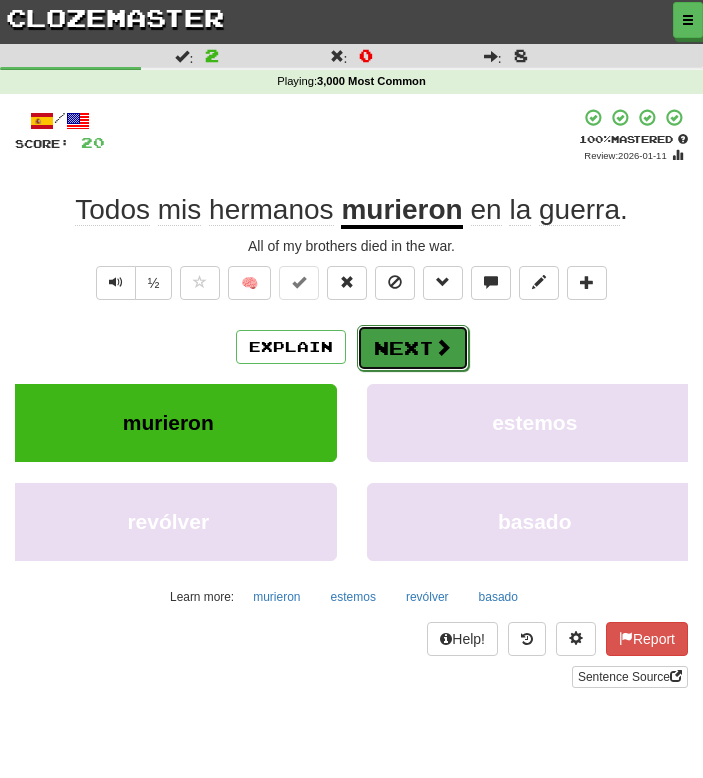 click on "Next" at bounding box center (413, 348) 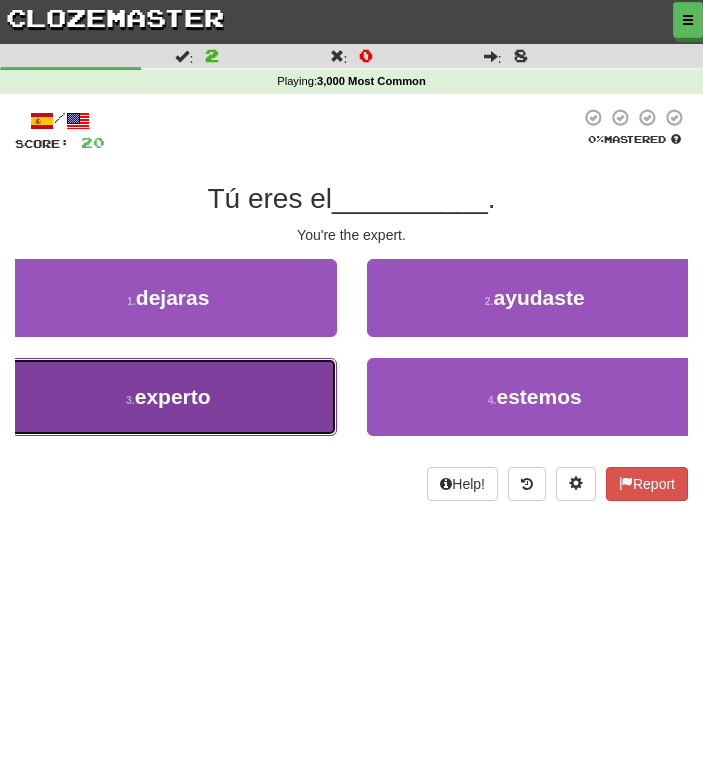 click on "3 .  experto" at bounding box center (168, 397) 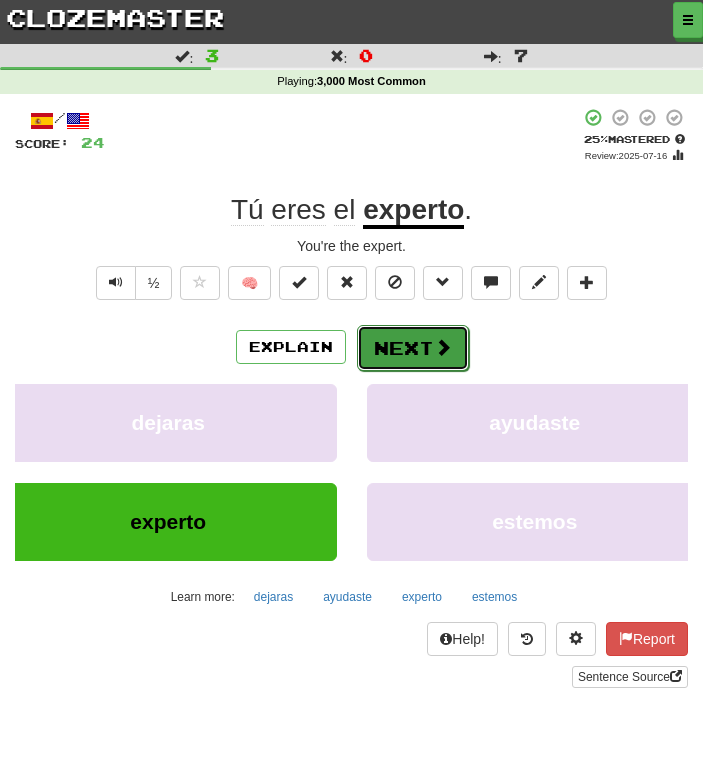 click on "Next" at bounding box center (413, 348) 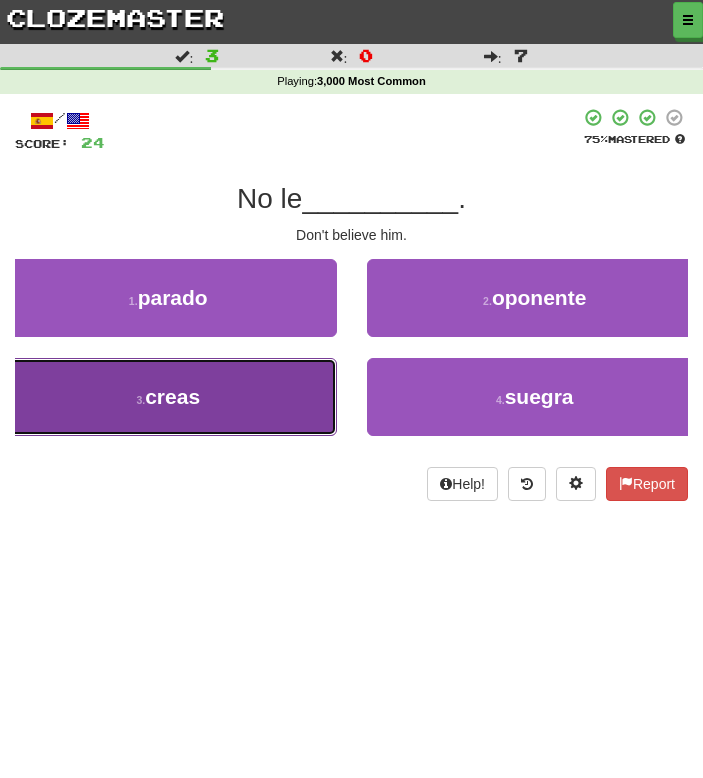 click on "3 .  creas" at bounding box center (168, 397) 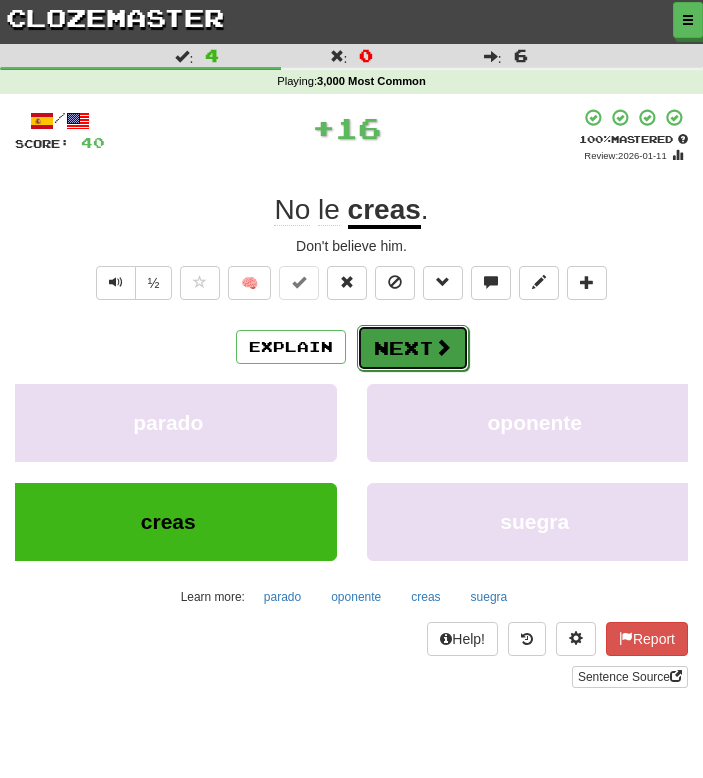 click on "Next" at bounding box center [413, 348] 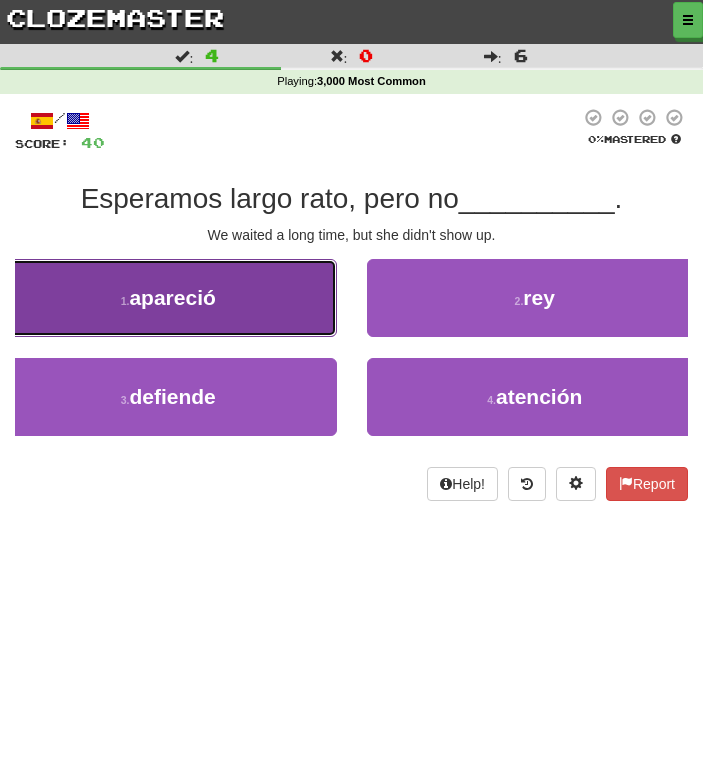 click on "1 .  apareció" at bounding box center [168, 298] 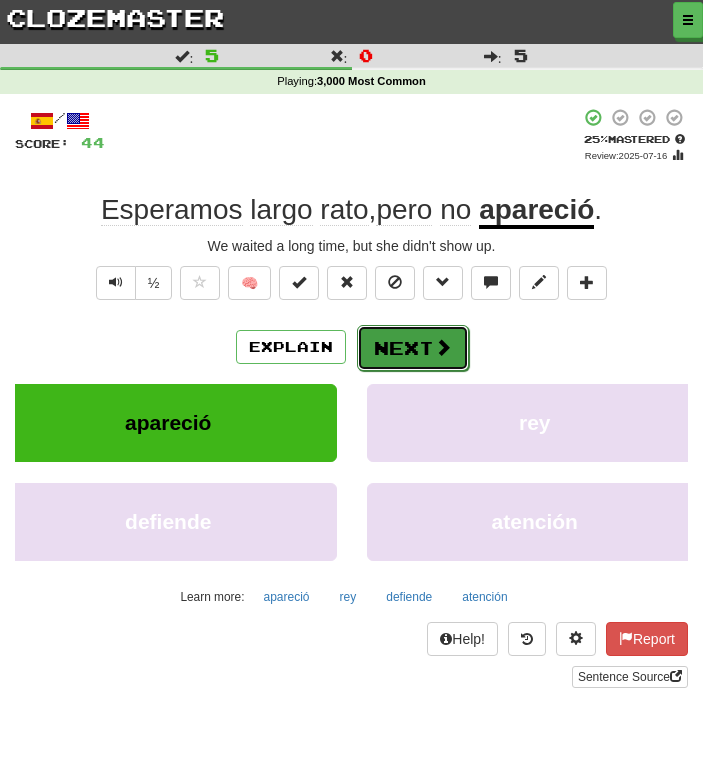 click on "Next" at bounding box center (413, 348) 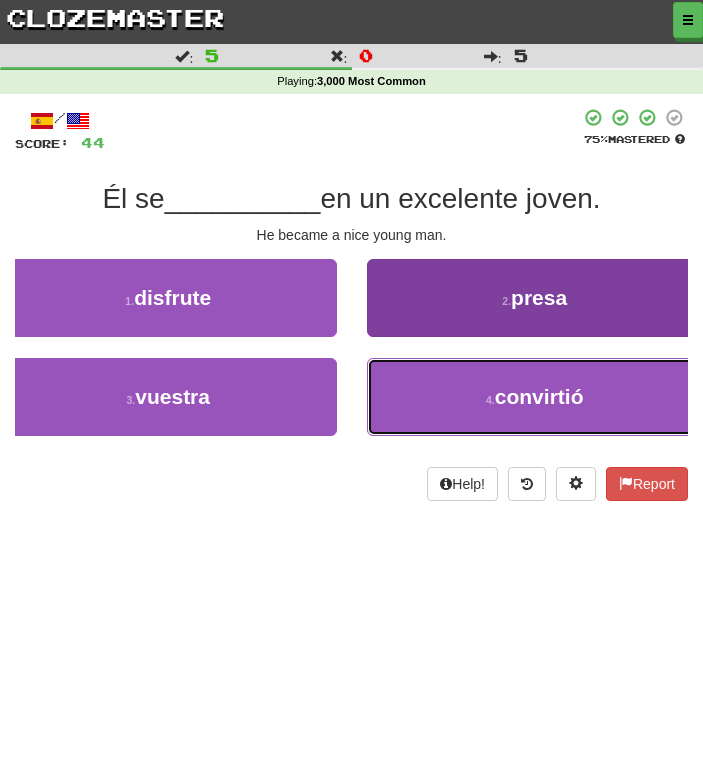 click on "4 .  convirtió" at bounding box center (535, 397) 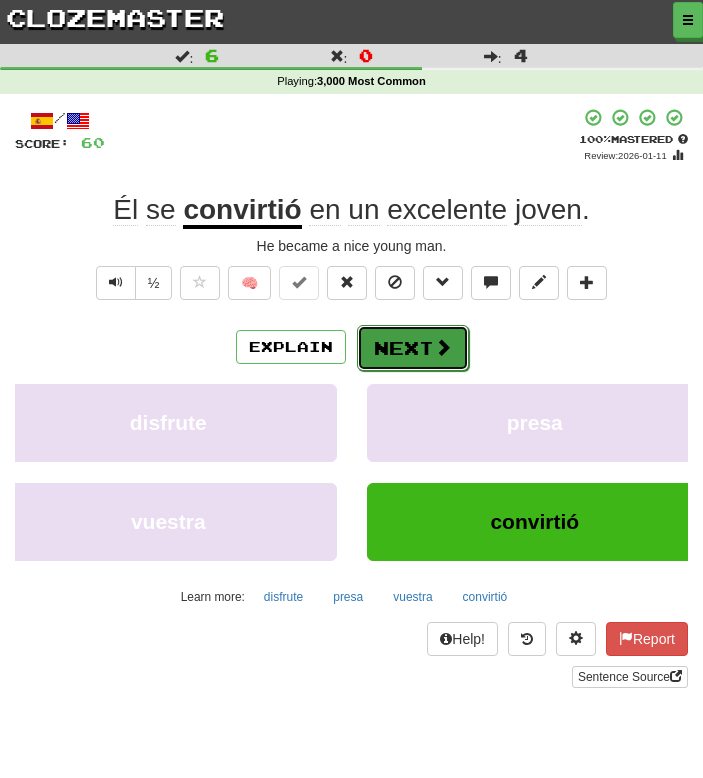 click on "Next" at bounding box center [413, 348] 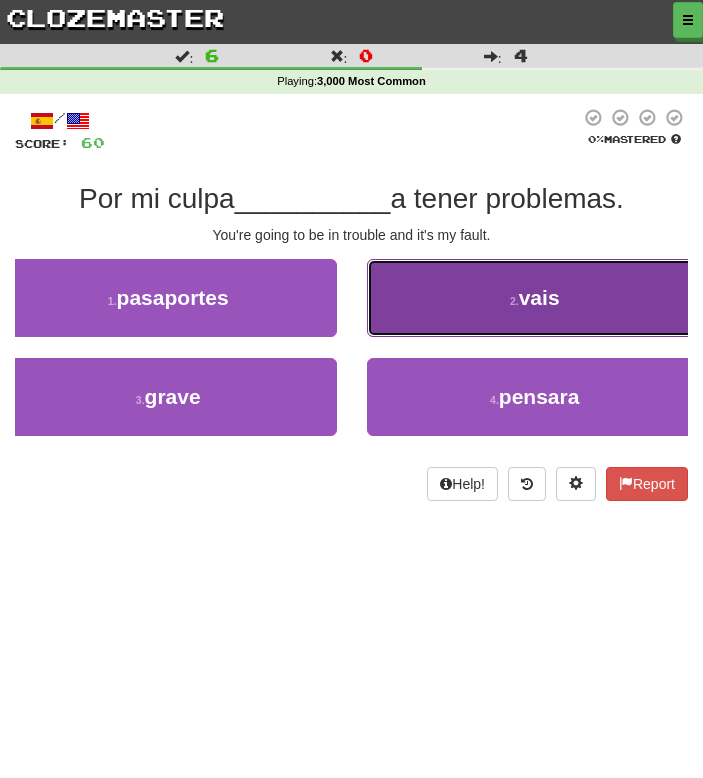 click on "2 .  vais" at bounding box center [535, 298] 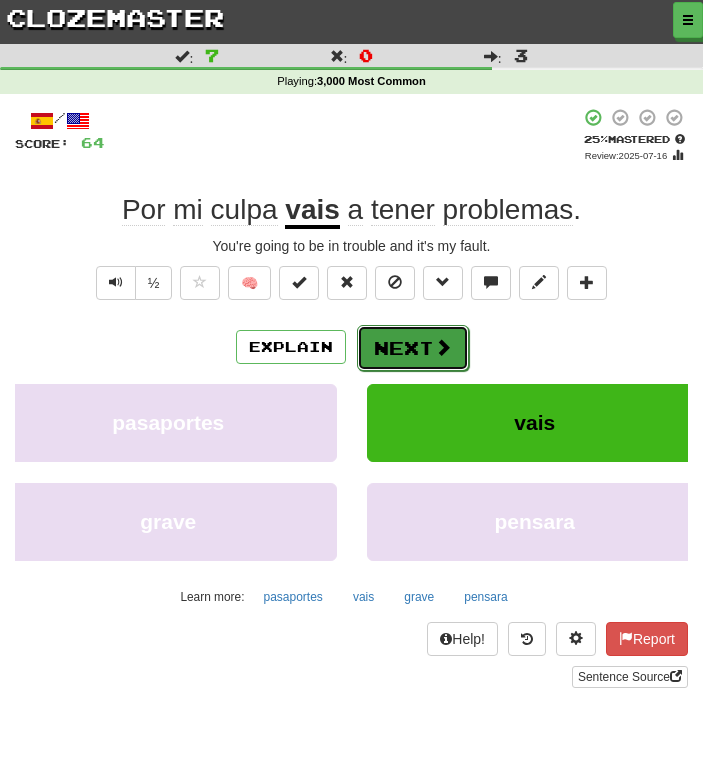 click on "Next" at bounding box center [413, 348] 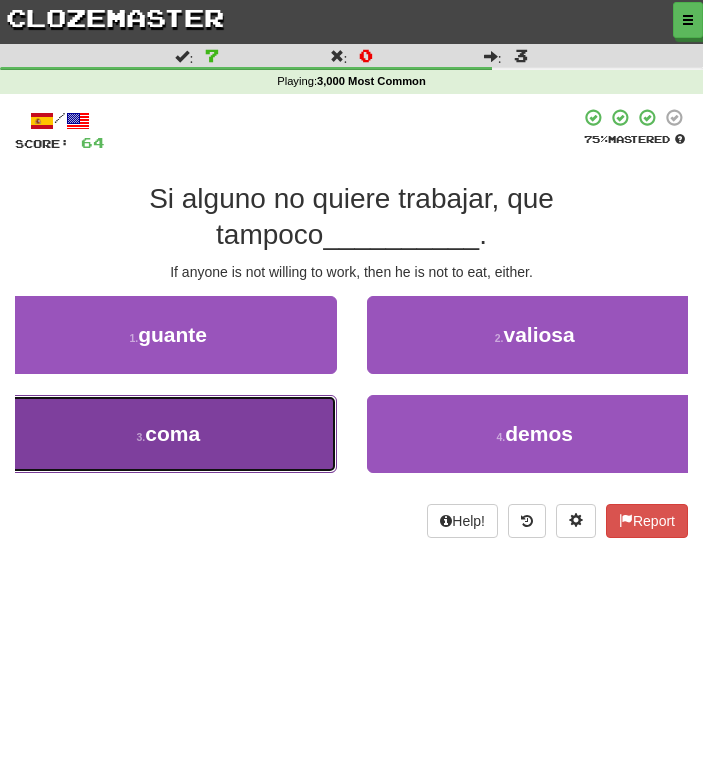 click on "3 .  coma" at bounding box center (168, 434) 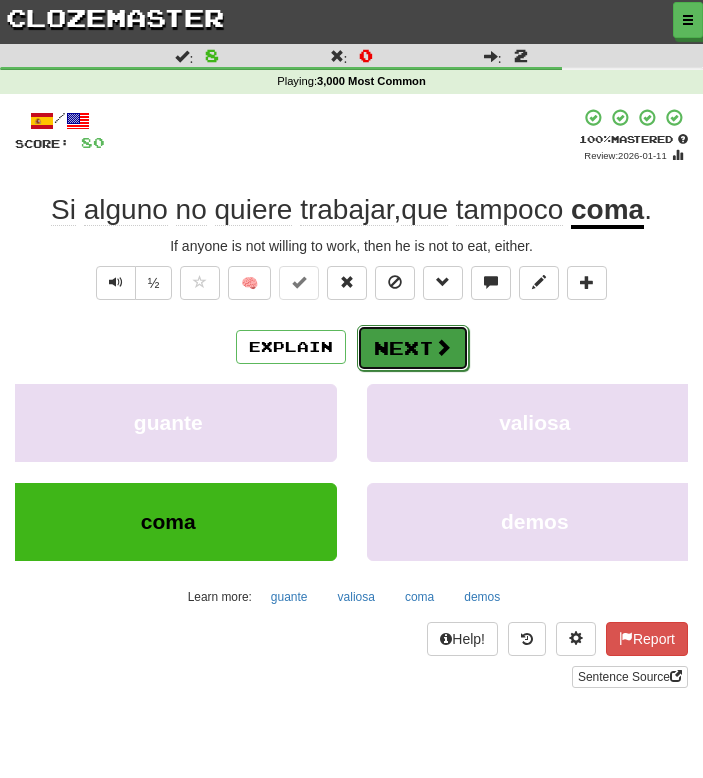 click on "Next" at bounding box center (413, 348) 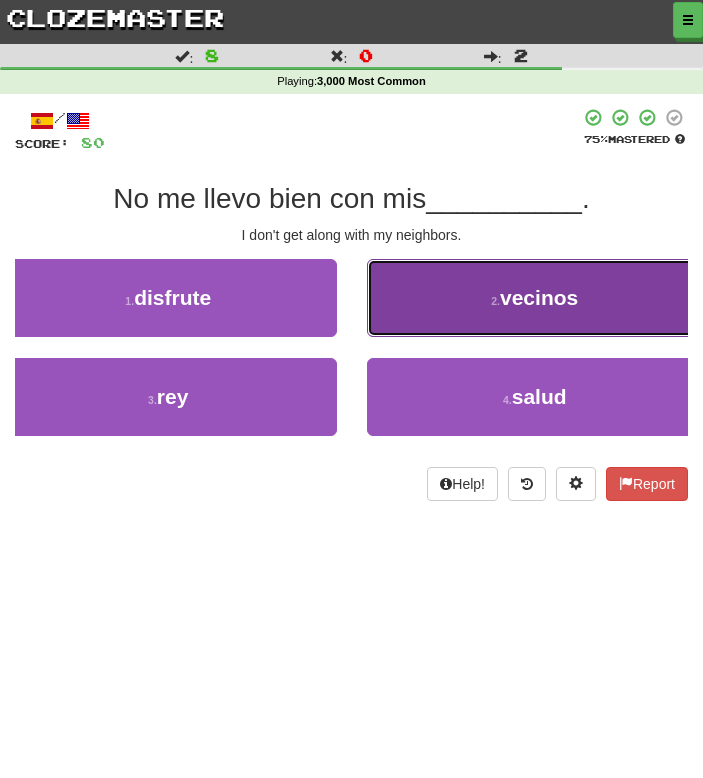 click on "2 .  vecinos" at bounding box center (535, 298) 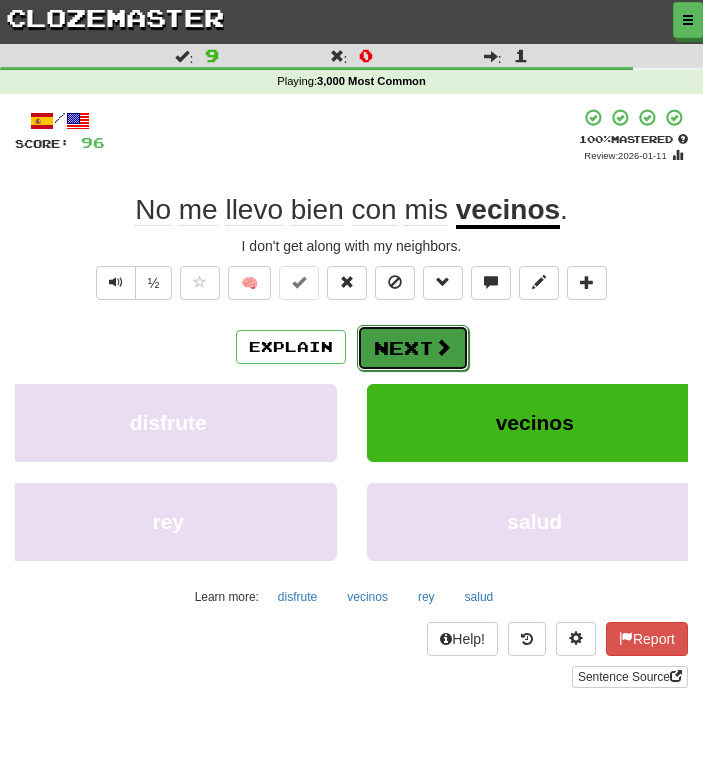 click on "Next" at bounding box center [413, 348] 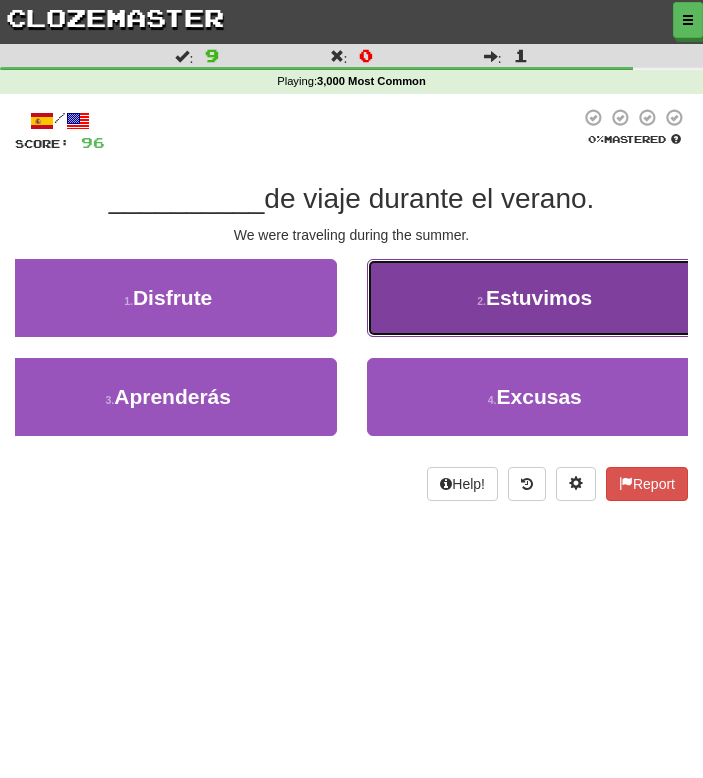 click on "2 .  Estuvimos" at bounding box center (535, 298) 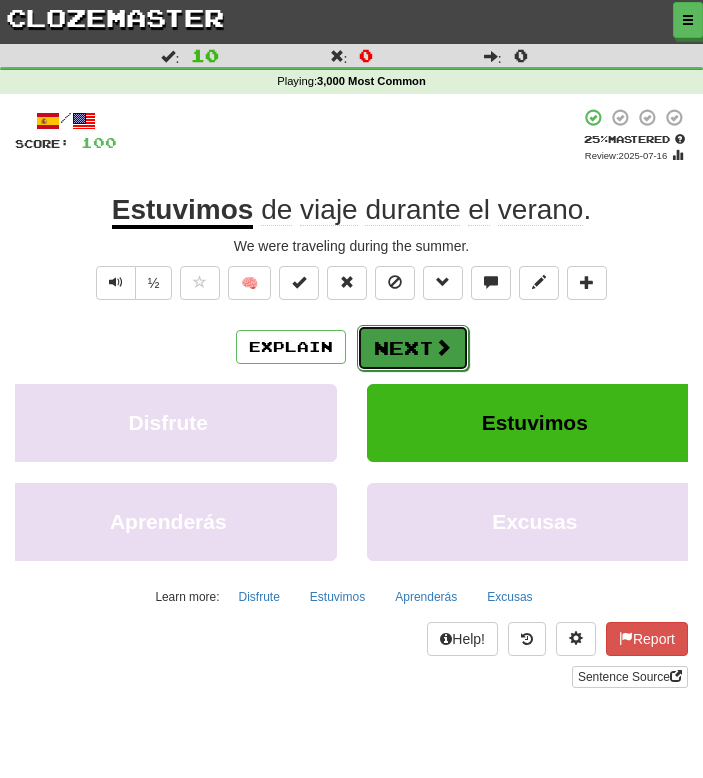 click at bounding box center (443, 347) 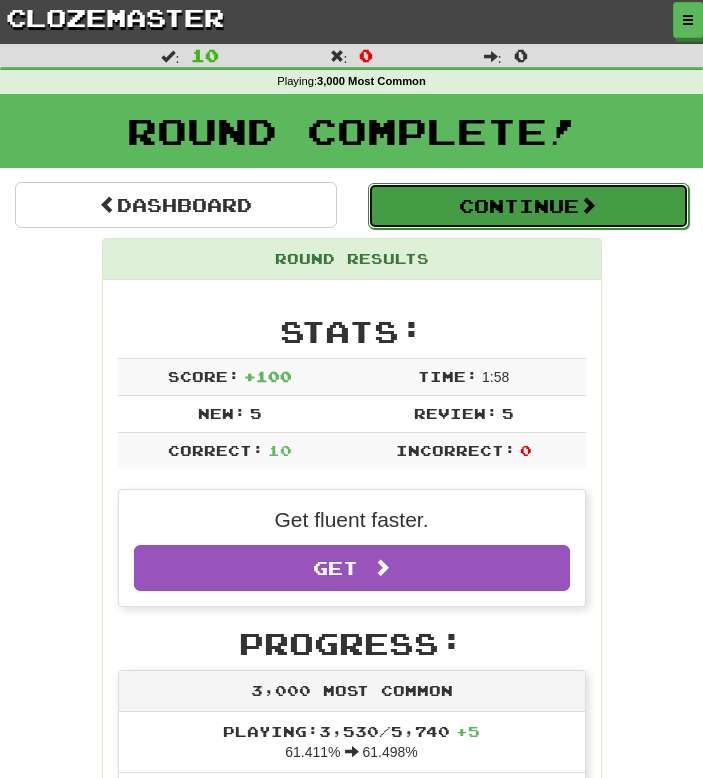 click on "Continue" at bounding box center [529, 206] 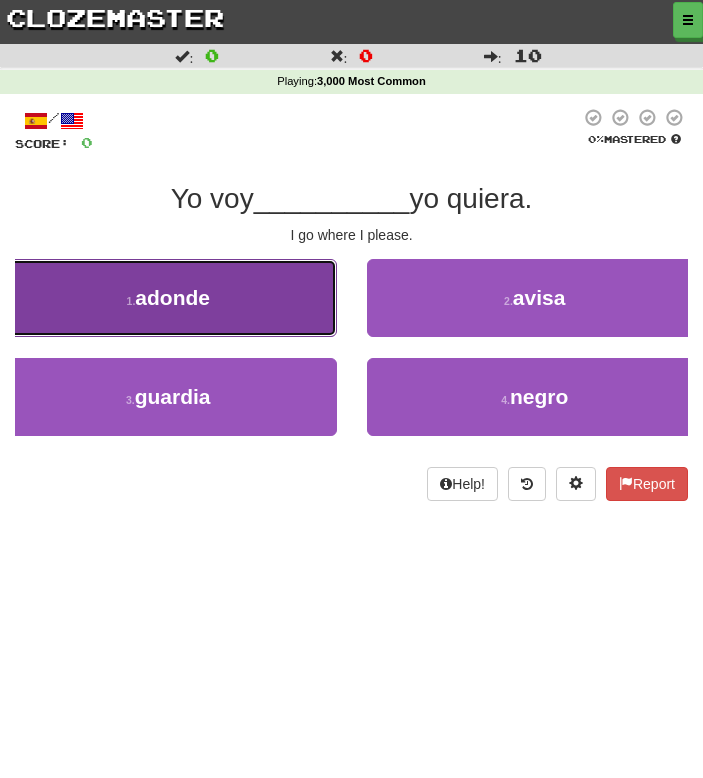 click on "1 .  adonde" at bounding box center [168, 298] 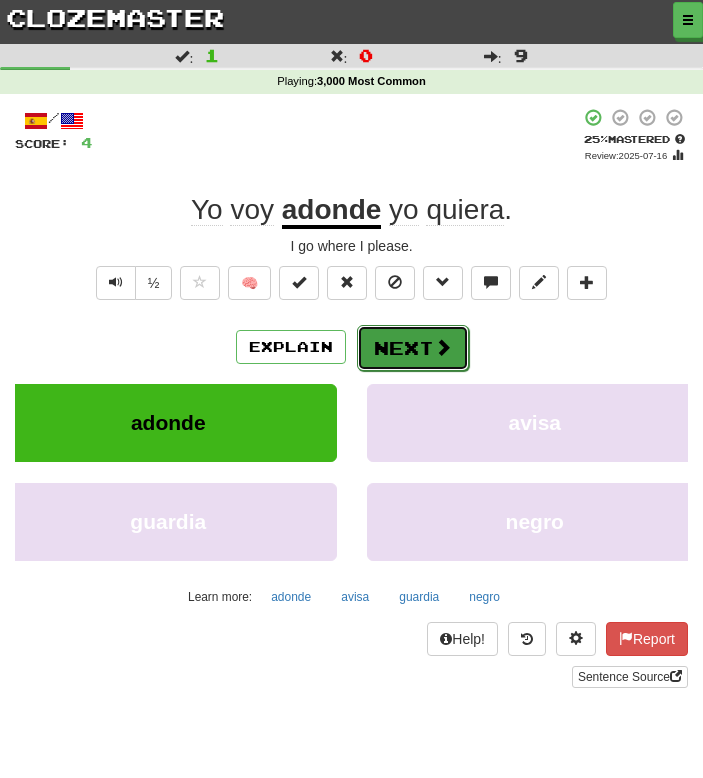 click on "Next" at bounding box center (413, 348) 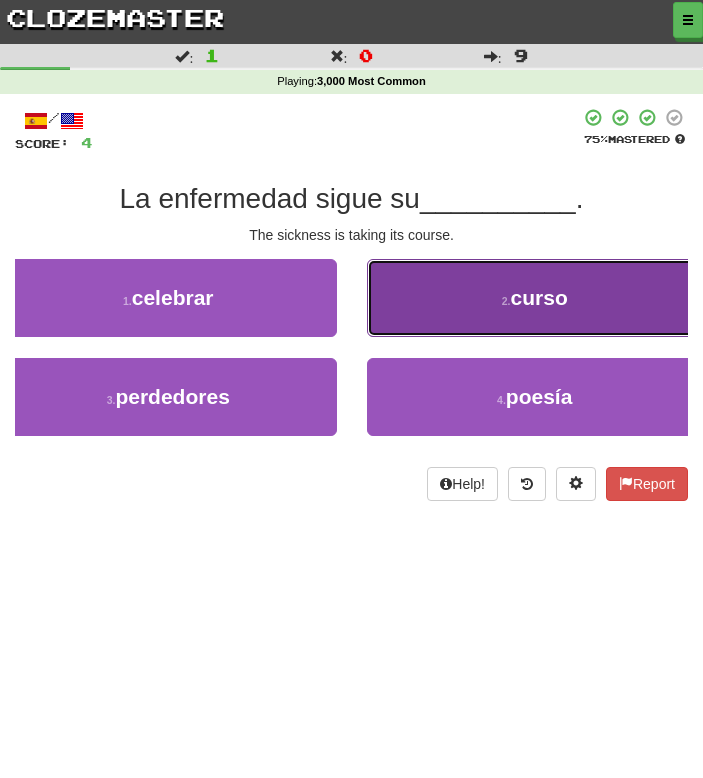 click on "2 .  curso" at bounding box center (535, 298) 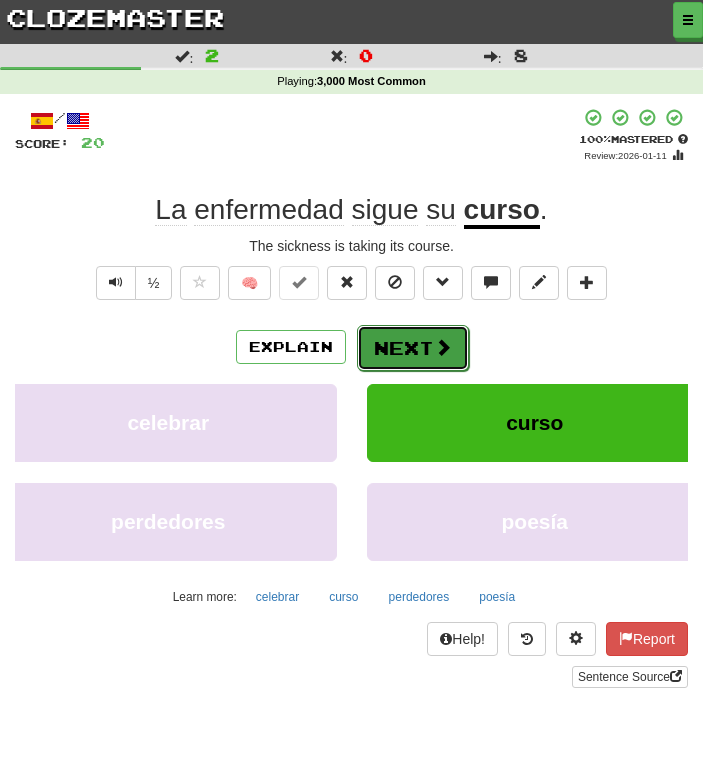 click on "Next" at bounding box center (413, 348) 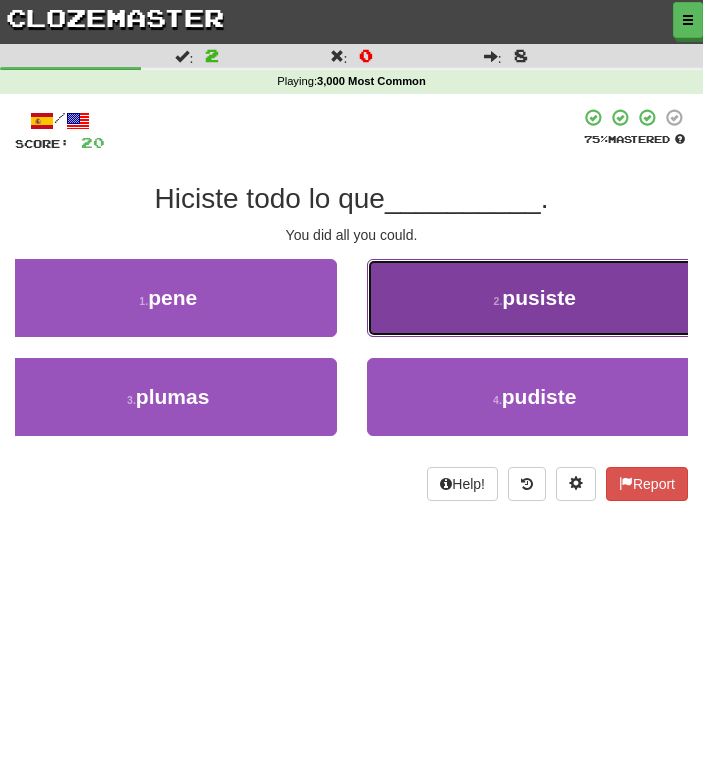 click on "2 .  pusiste" at bounding box center [535, 298] 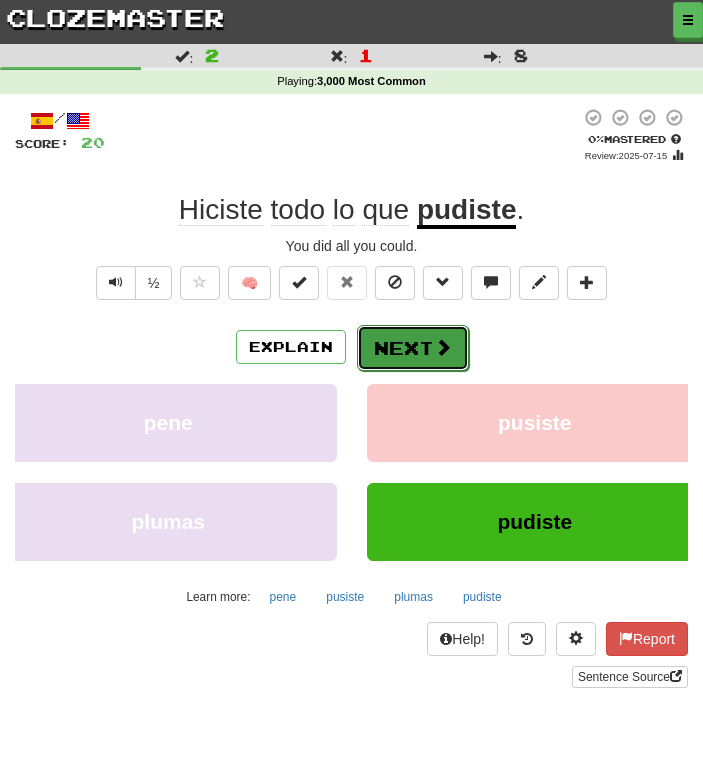 click on "Next" at bounding box center [413, 348] 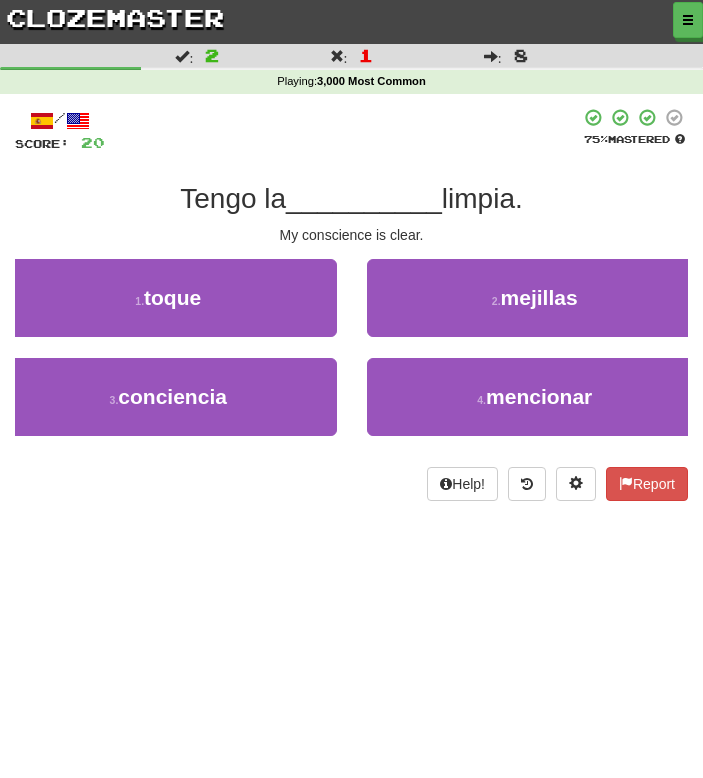 click at bounding box center [342, 130] 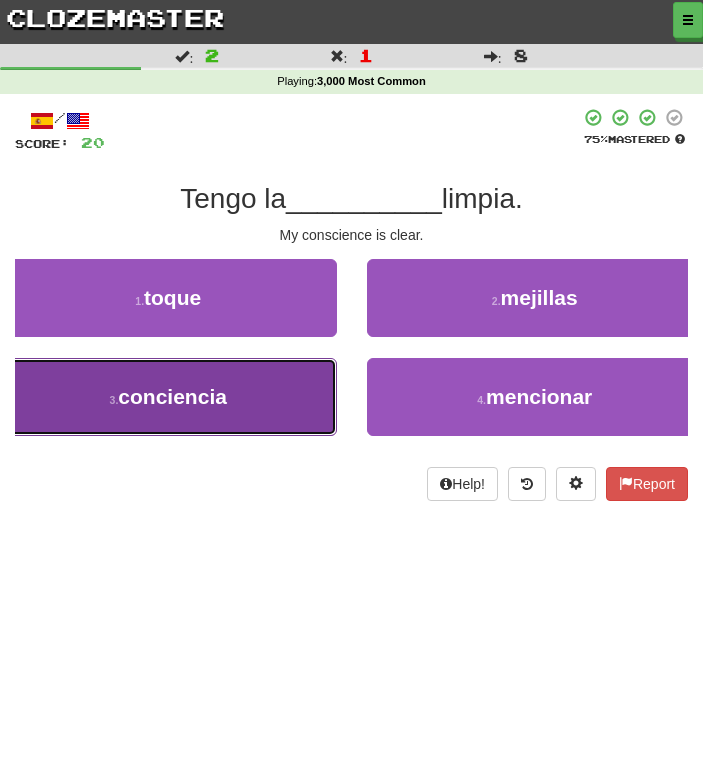 click on "conciencia" at bounding box center (172, 396) 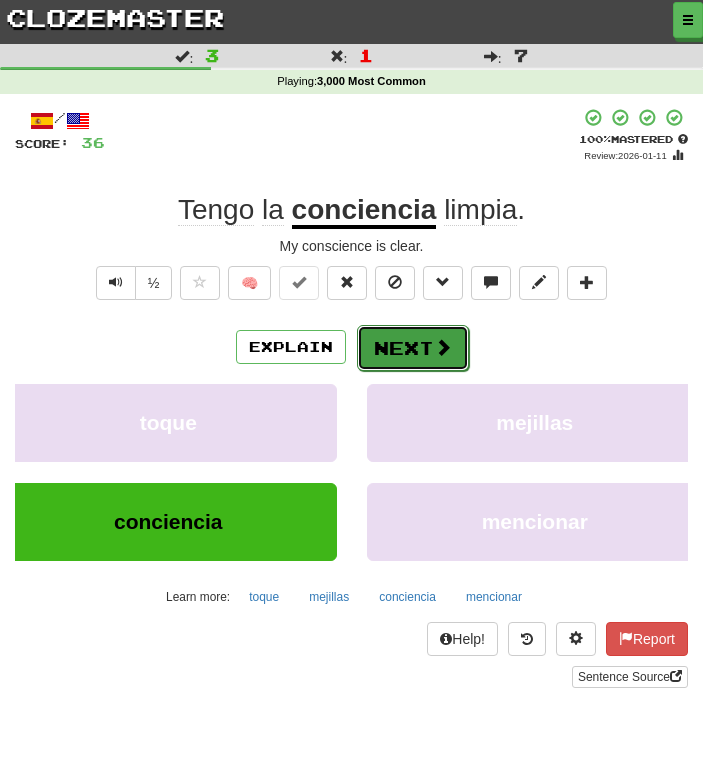 click on "Next" at bounding box center (413, 348) 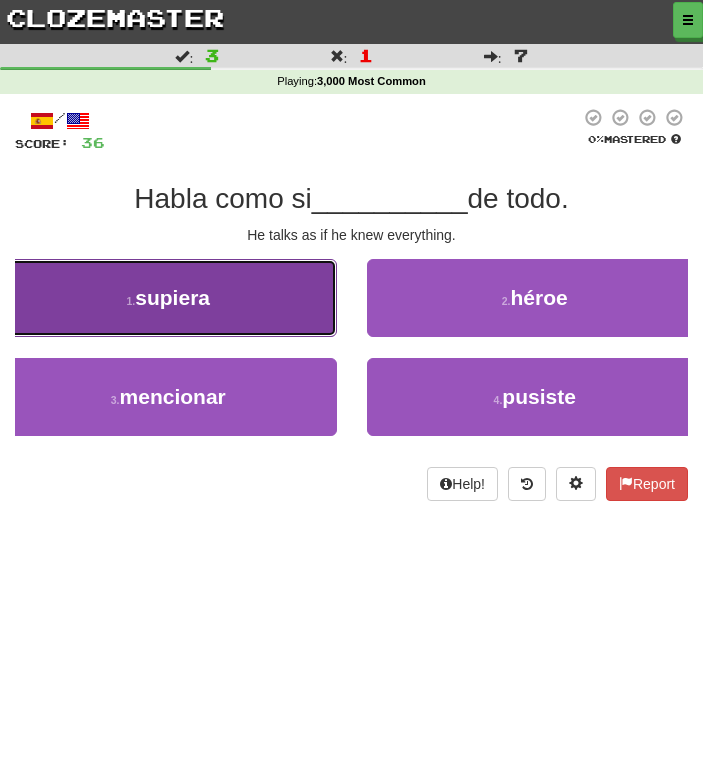 click on "1 .  supiera" at bounding box center (168, 298) 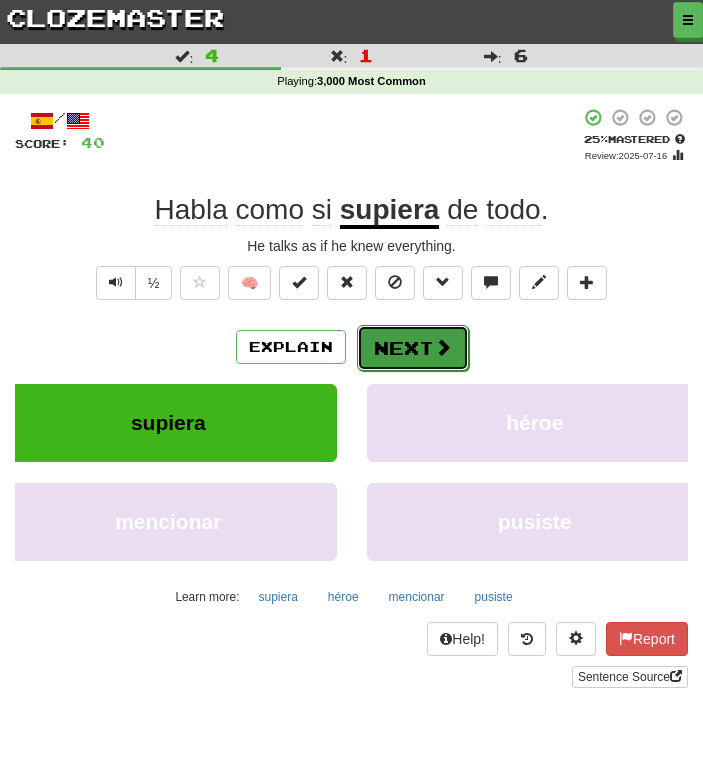 click on "Next" at bounding box center (413, 348) 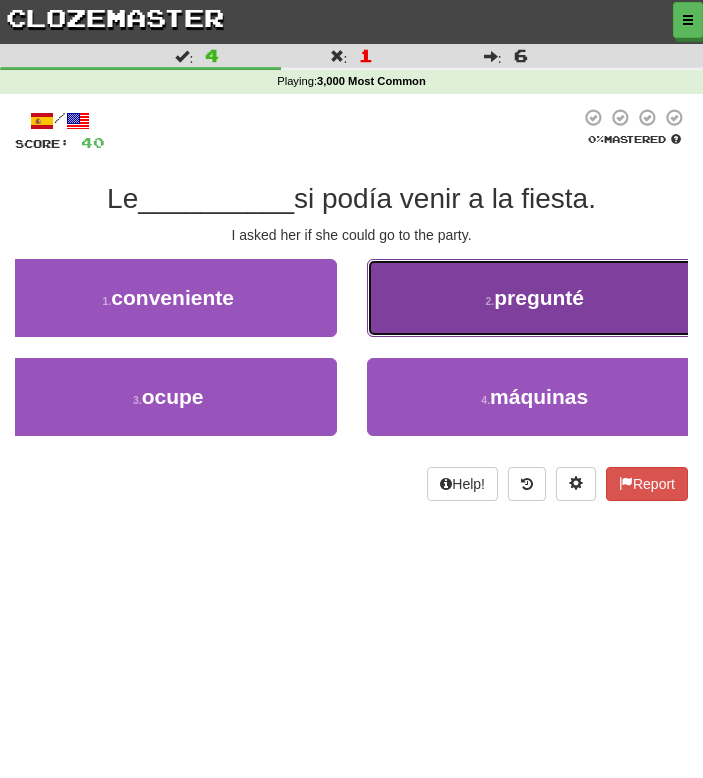 click on "2 .  pregunté" at bounding box center (535, 298) 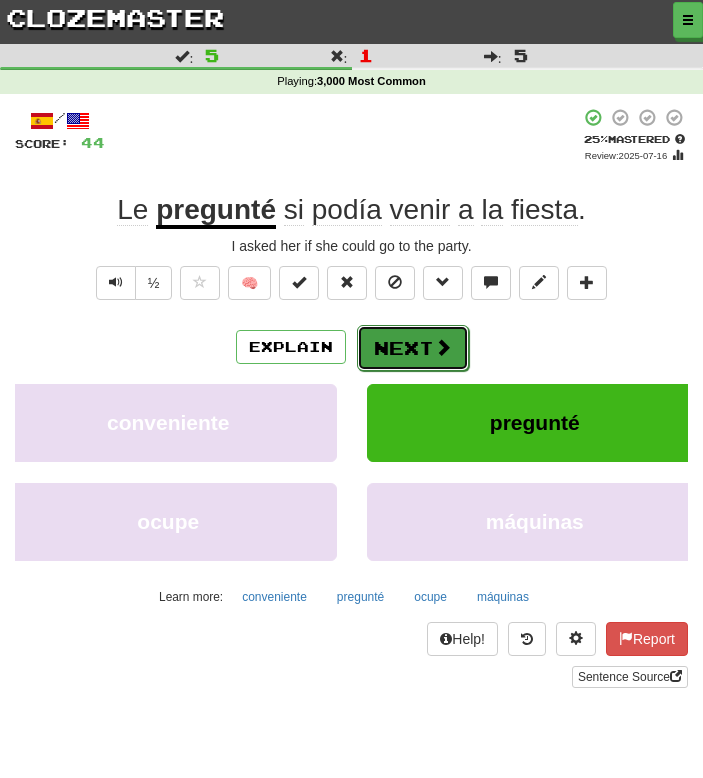 click on "Next" at bounding box center (413, 348) 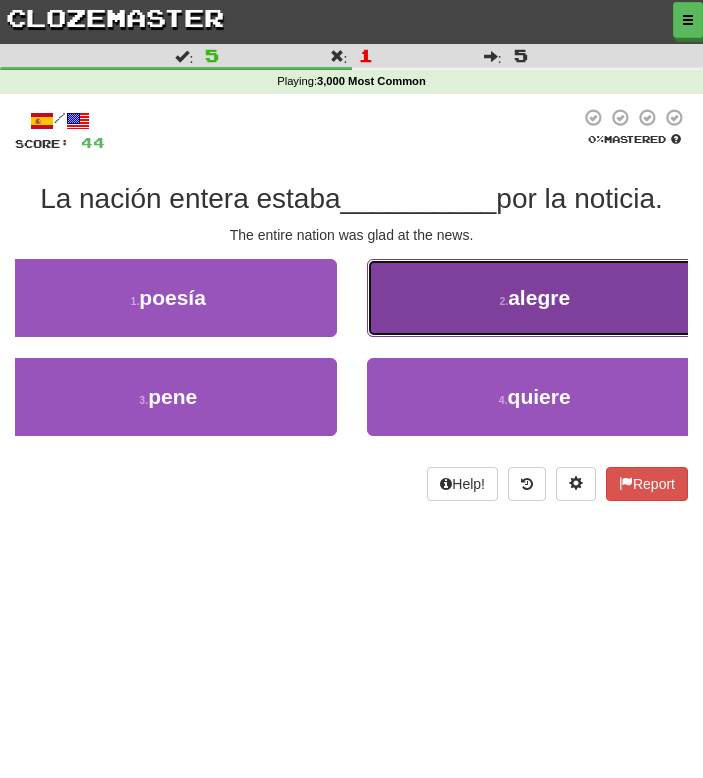 click on "2 .  alegre" at bounding box center (535, 298) 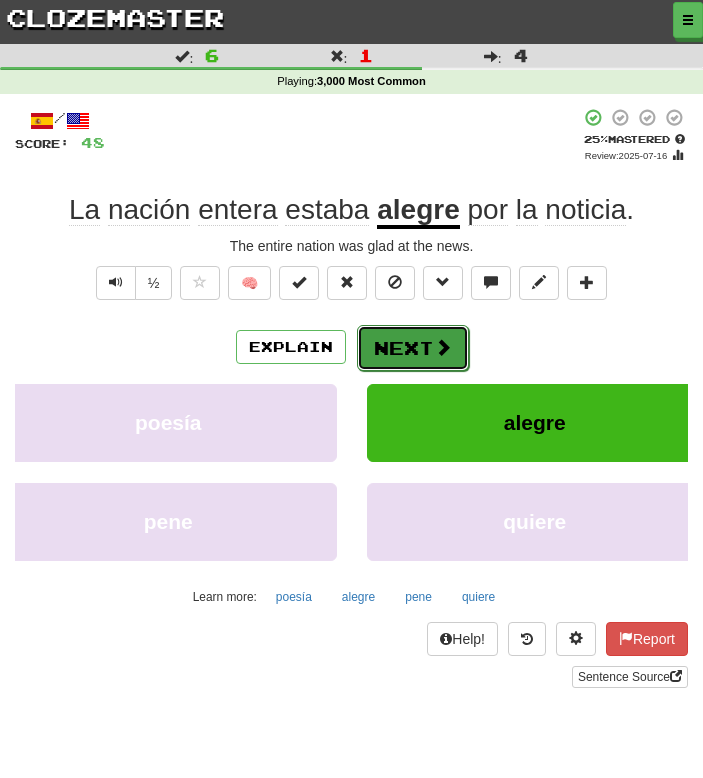 click on "Next" at bounding box center (413, 348) 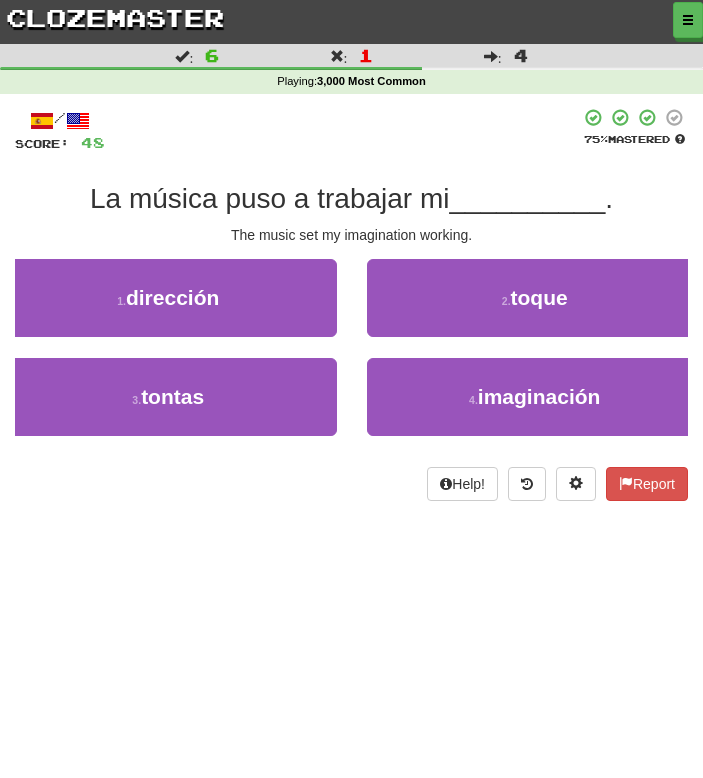 click at bounding box center [342, 130] 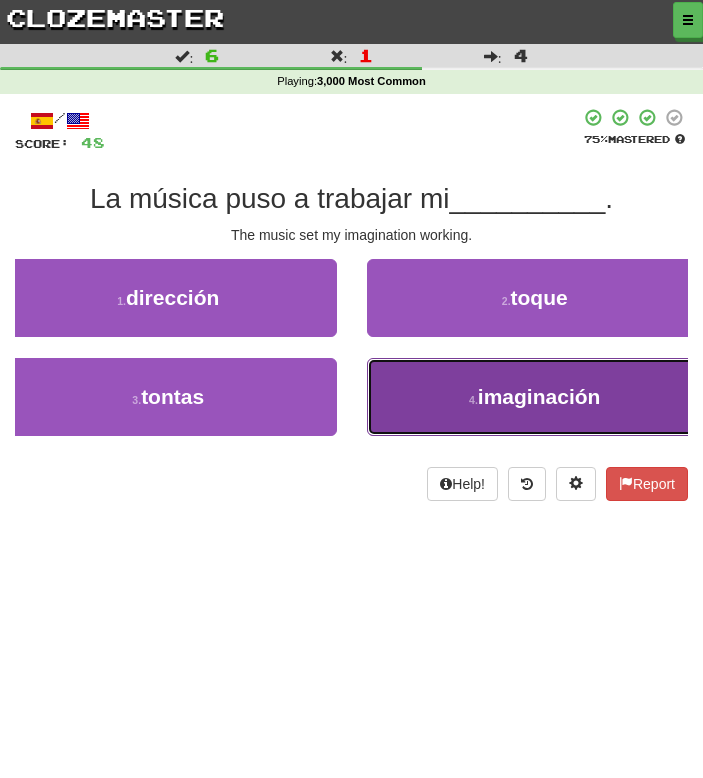 click on "4 .  imaginación" at bounding box center [535, 397] 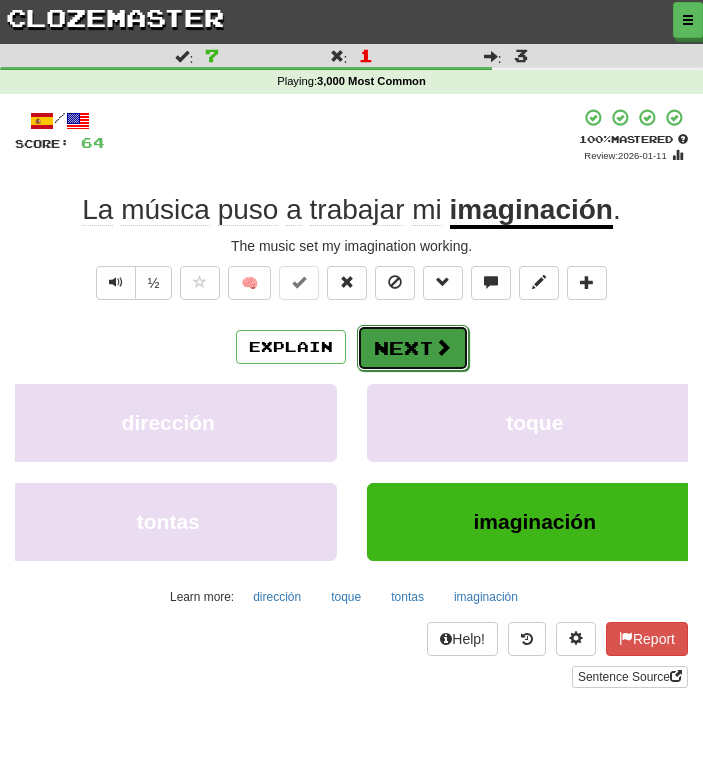 click on "Next" at bounding box center [413, 348] 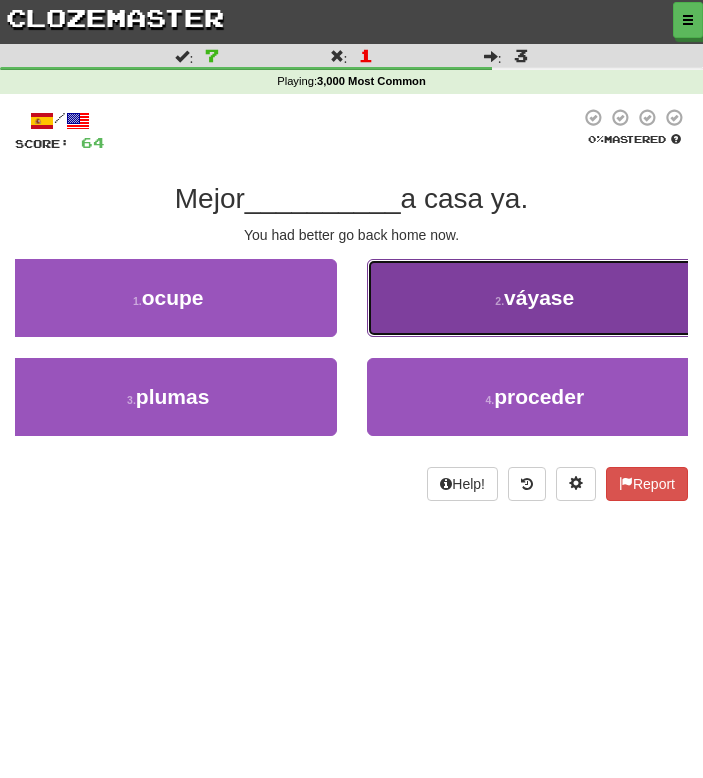click on "2 .  váyase" at bounding box center (535, 298) 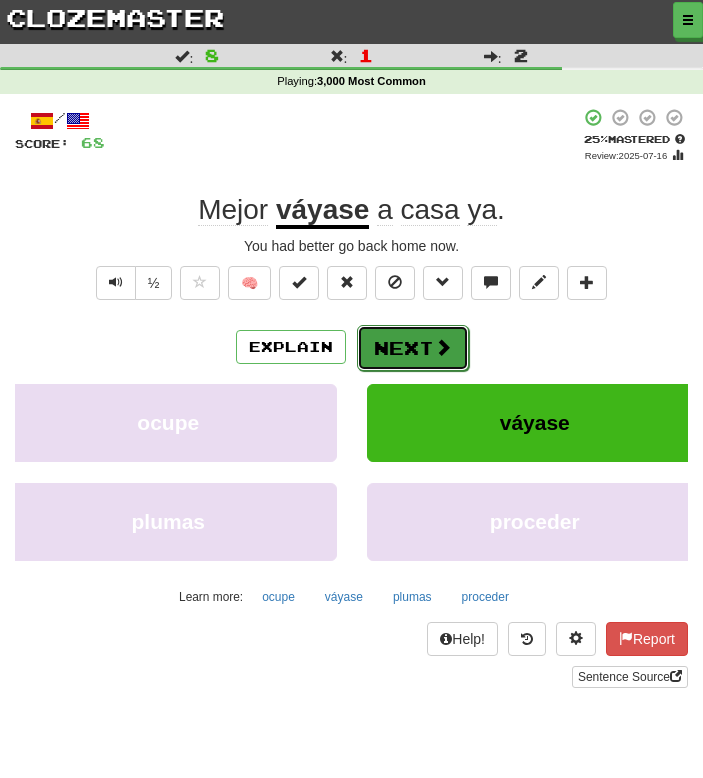 click on "Next" at bounding box center [413, 348] 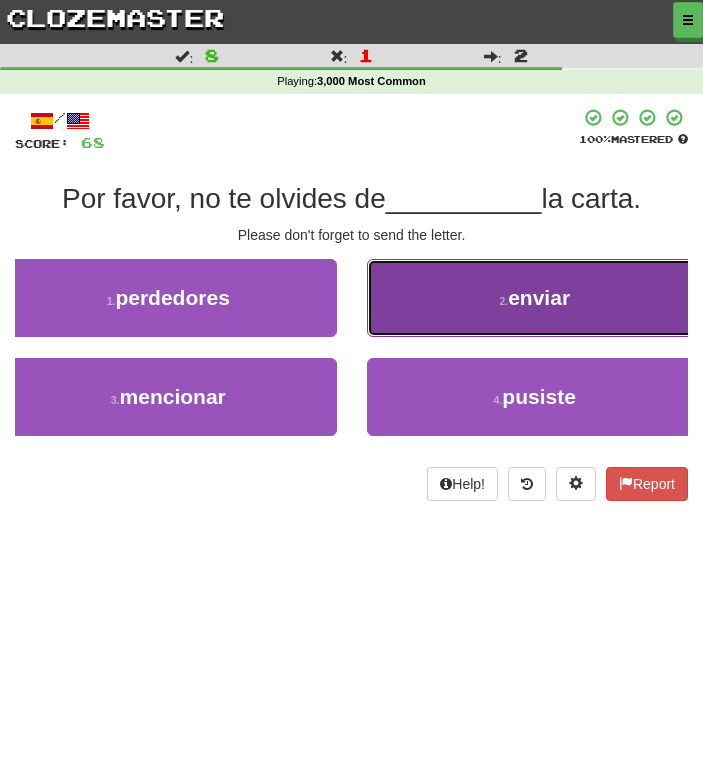 click on "2 .  enviar" at bounding box center [535, 298] 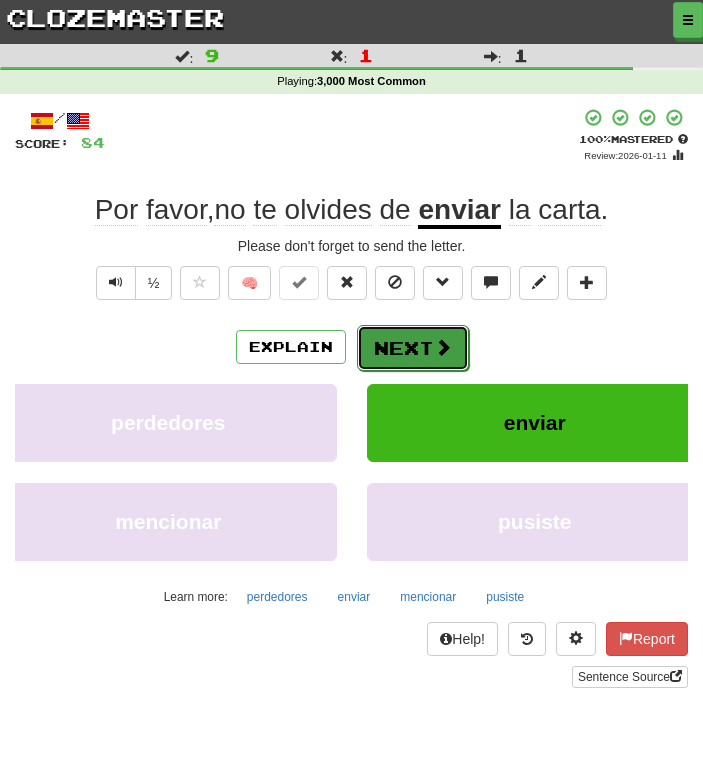 click on "Next" at bounding box center (413, 348) 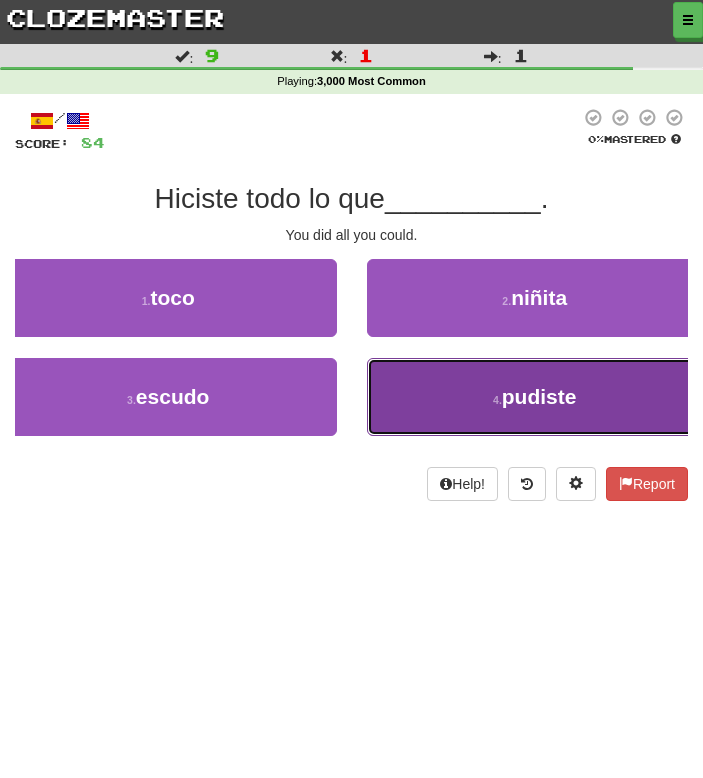 click on "4 .  pudiste" at bounding box center [535, 397] 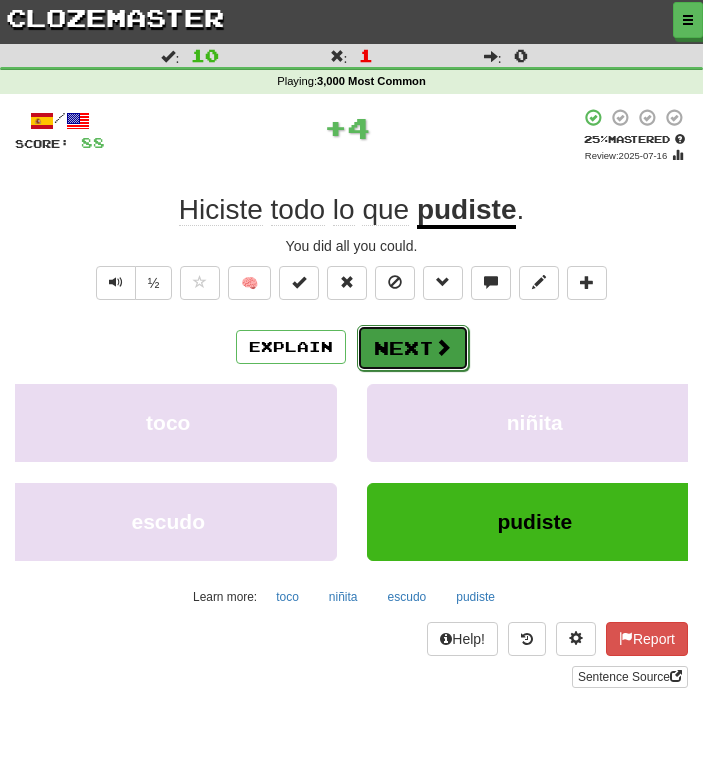 click on "Next" at bounding box center (413, 348) 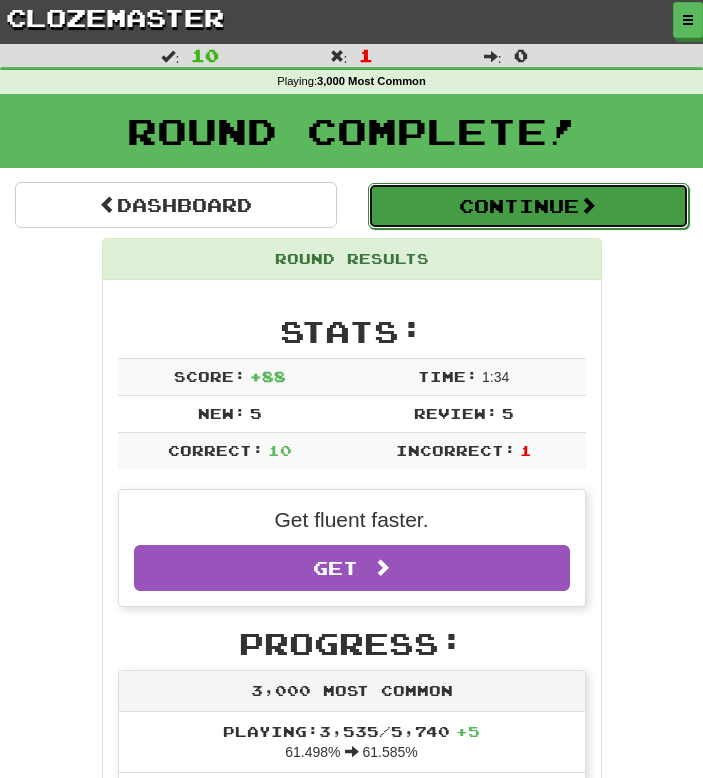 click on "Continue" at bounding box center [529, 206] 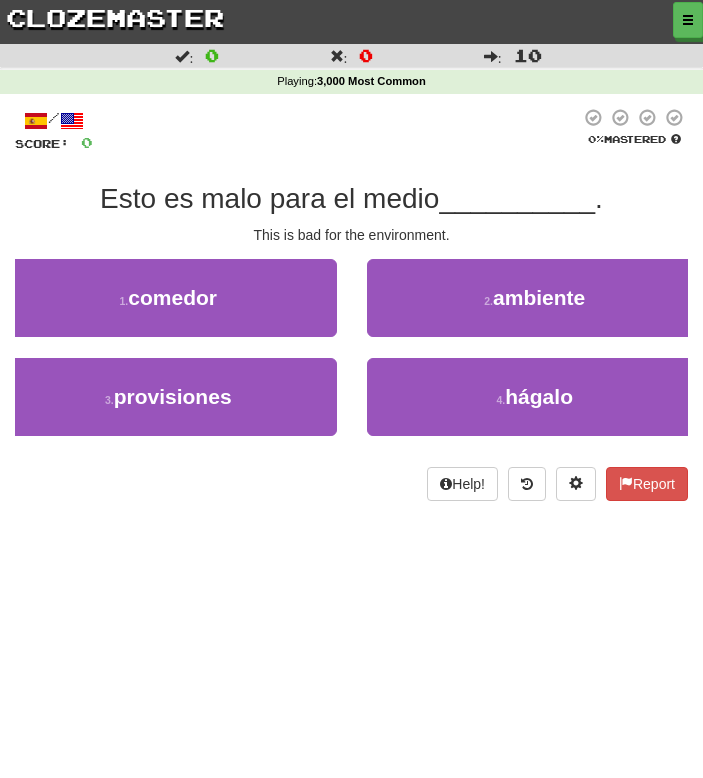 click on "/  Score:   0 0 %  Mastered Esto es malo para el medio  __________ . This is bad for the environment. 1 .  comedor 2 .  ambiente 3 .  provisiones 4 .  hágalo  Help!  Report" at bounding box center [351, 304] 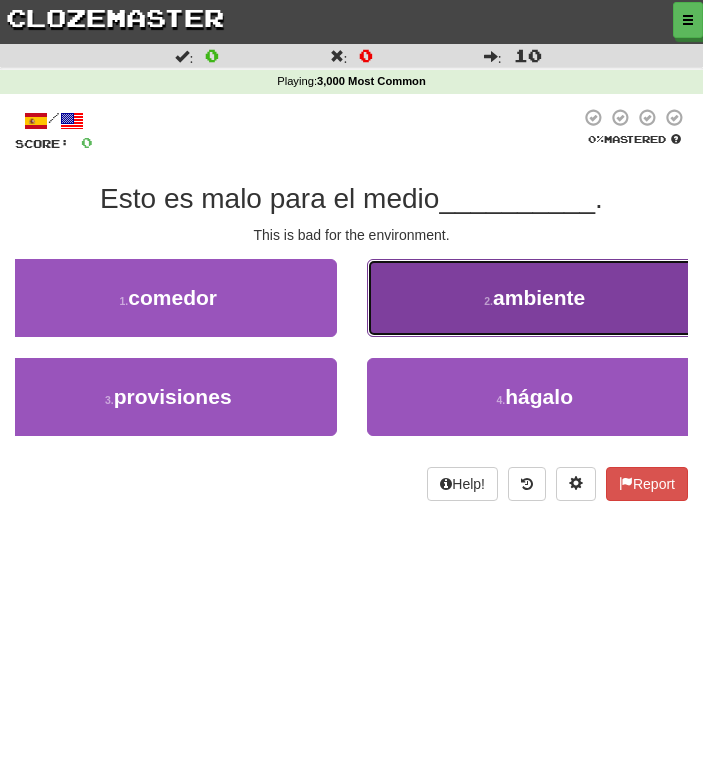 click on "2 .  ambiente" at bounding box center [535, 298] 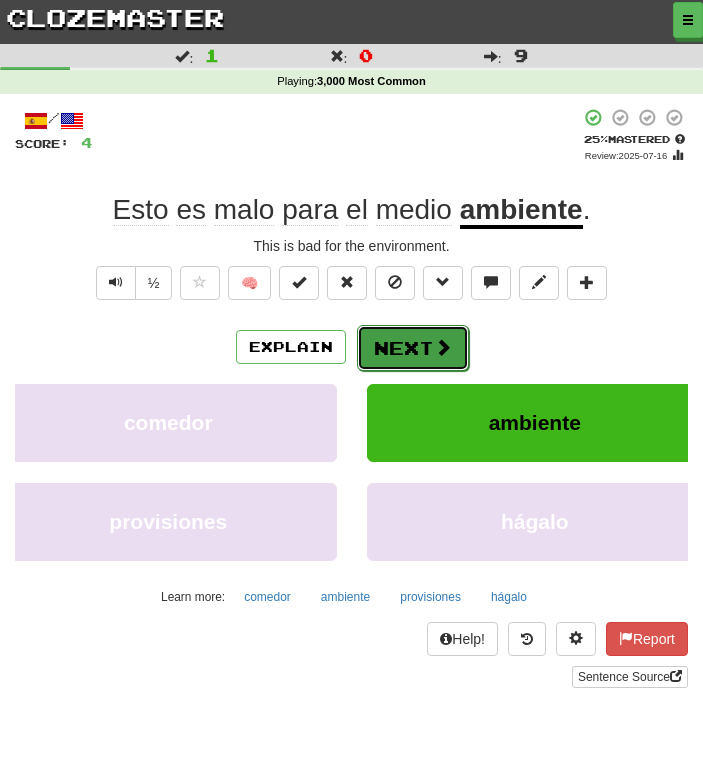 click on "Next" at bounding box center [413, 348] 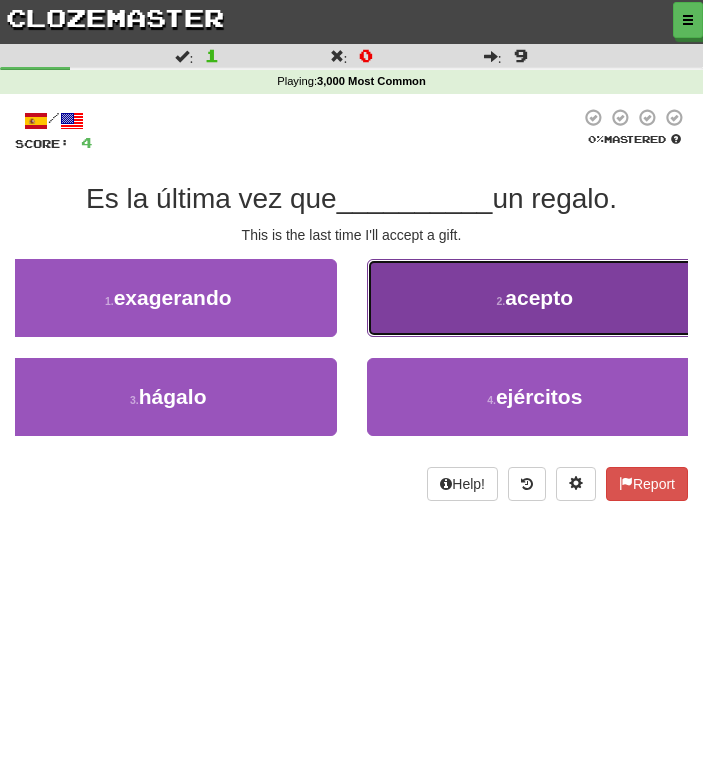 click on "2 .  acepto" at bounding box center [535, 298] 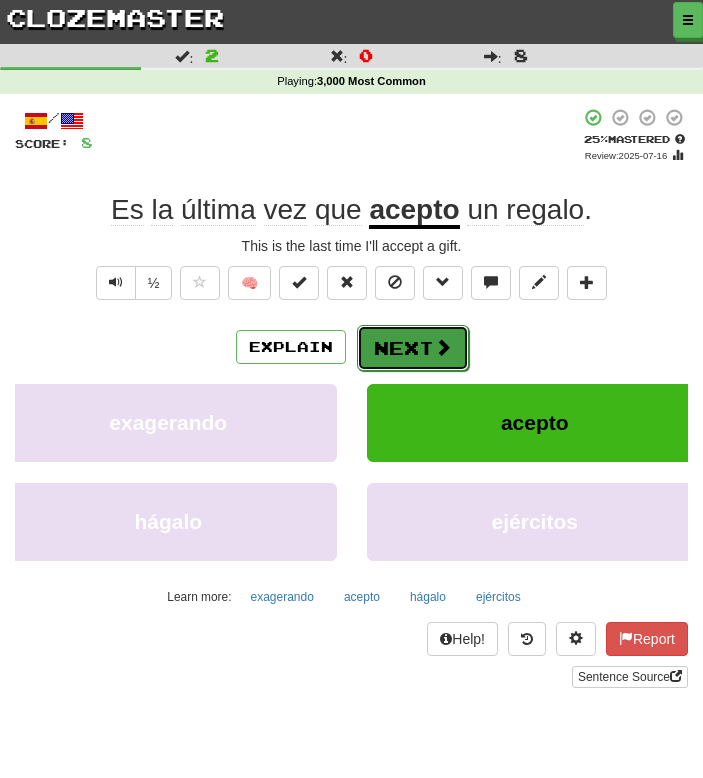 click on "Next" at bounding box center [413, 348] 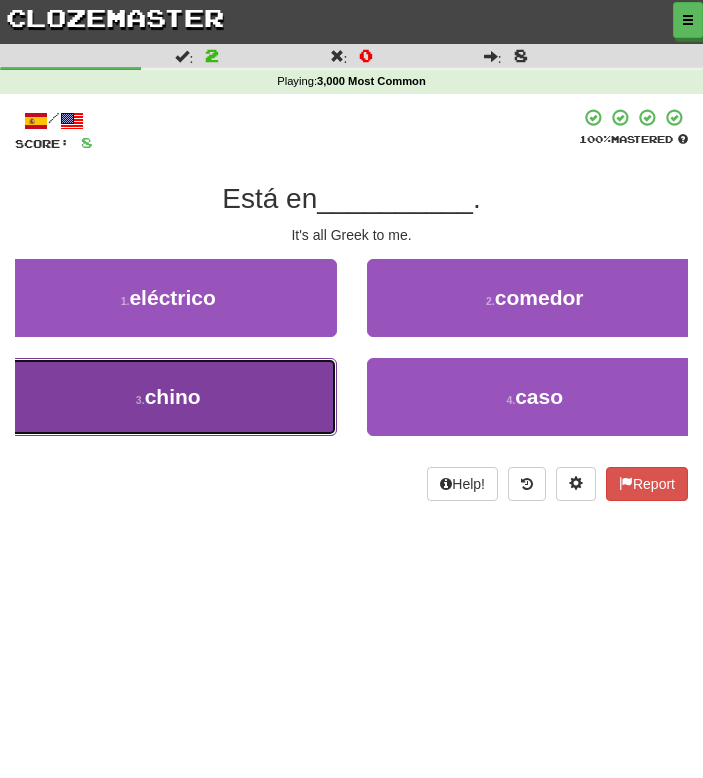 click on "3 .  chino" at bounding box center (168, 397) 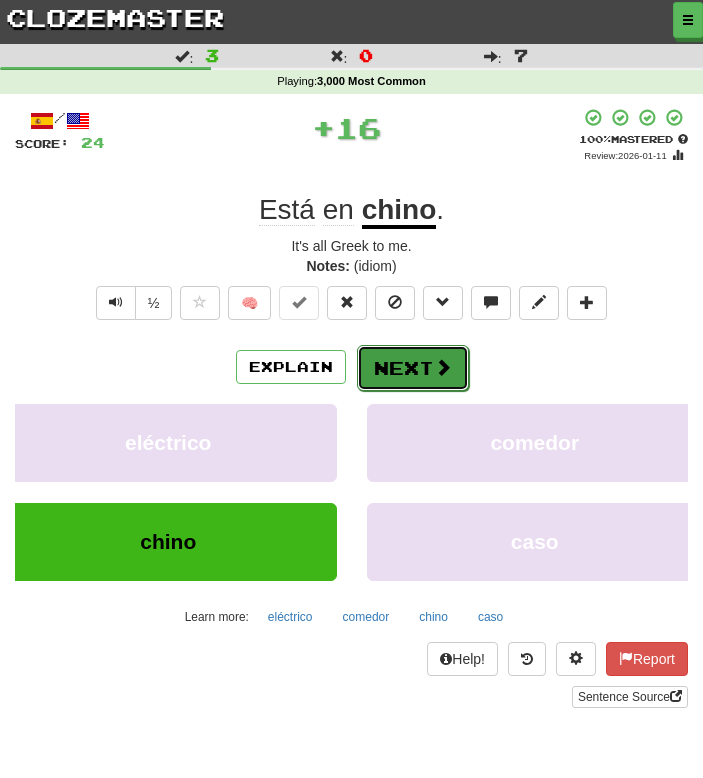 click on "Next" at bounding box center (413, 368) 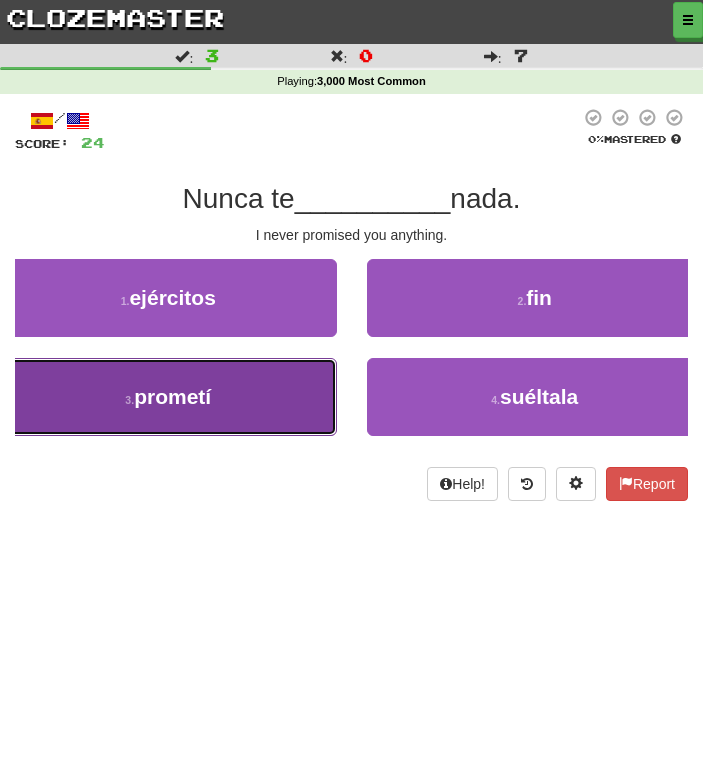 click on "3 .  prometí" at bounding box center [168, 397] 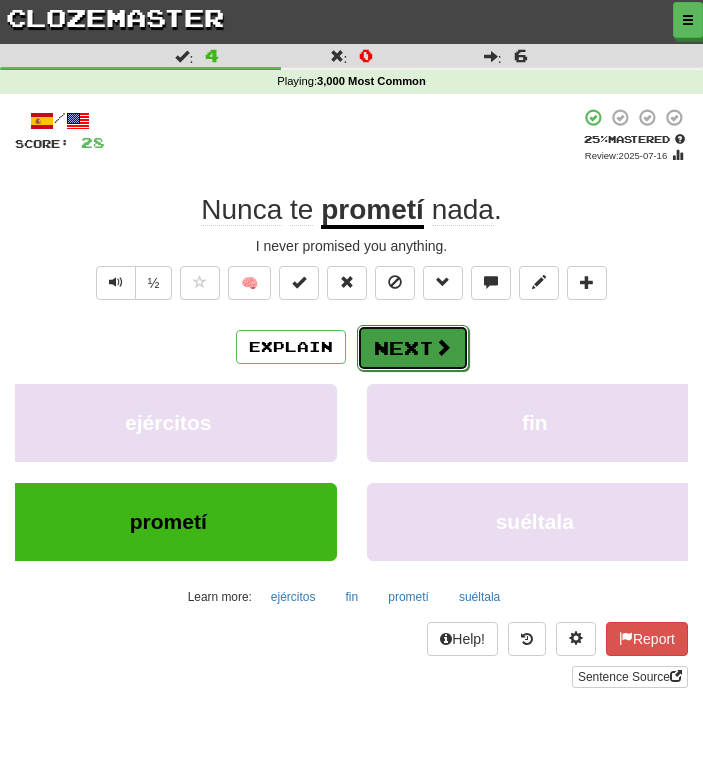 click at bounding box center (443, 347) 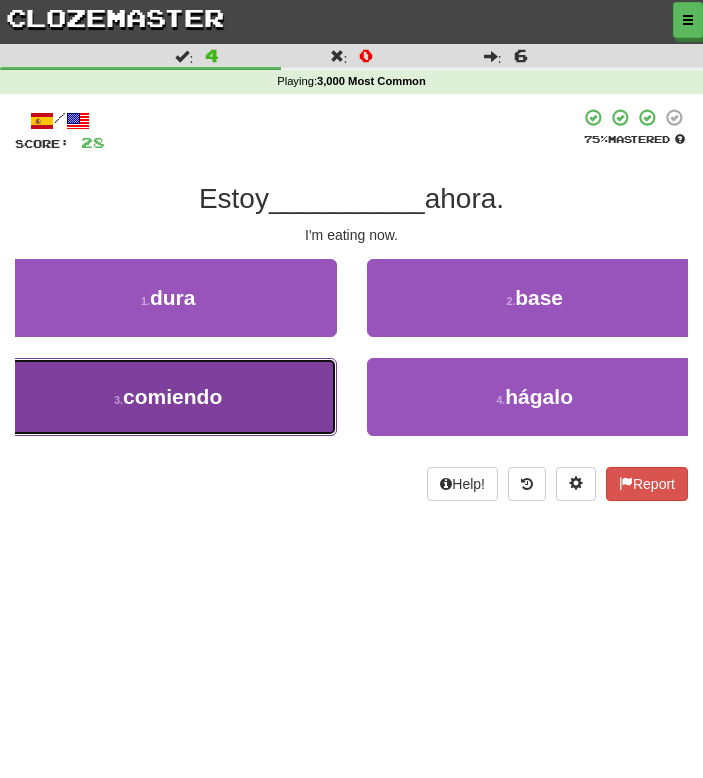 click on "3 .  comiendo" at bounding box center (168, 397) 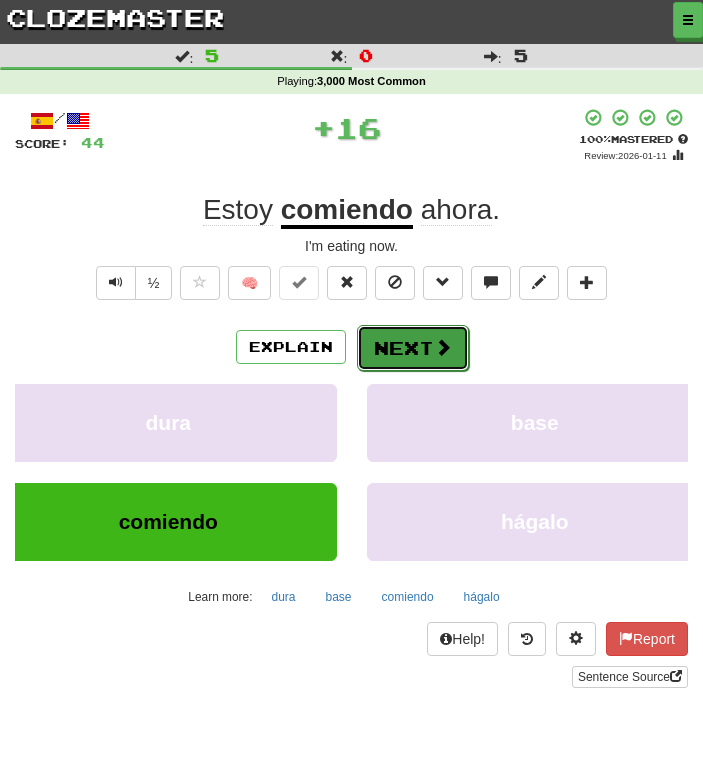 click on "Next" at bounding box center [413, 348] 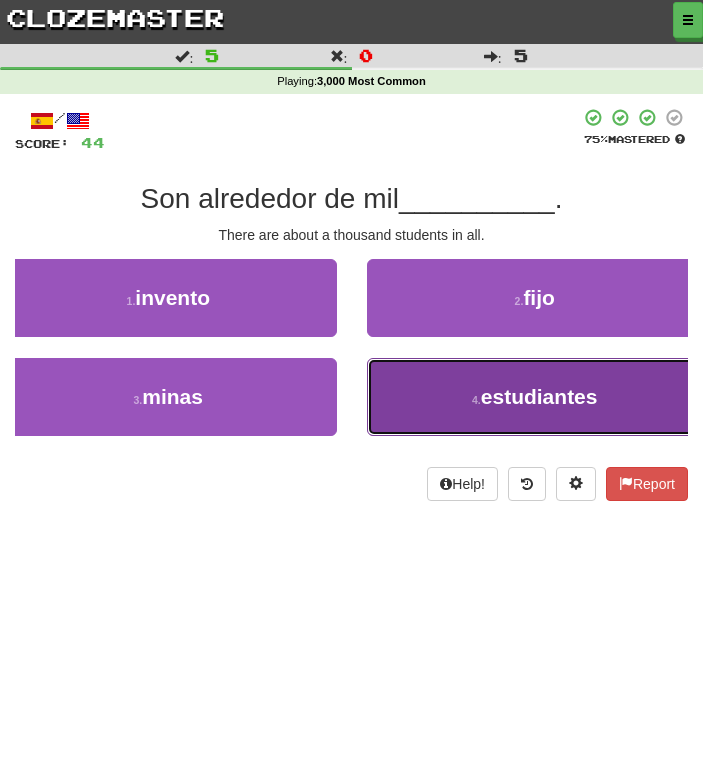 click on "4 .  estudiantes" at bounding box center (535, 397) 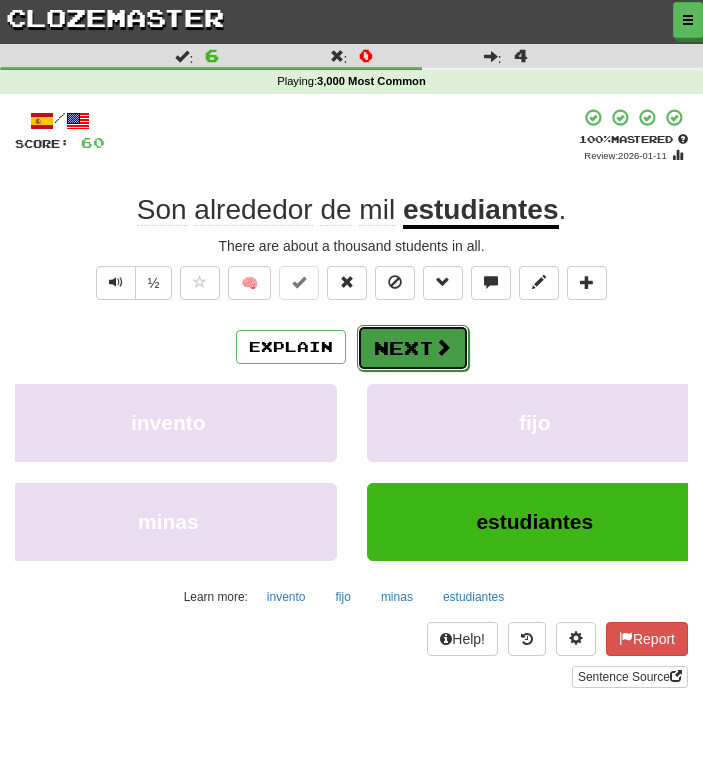 click on "Next" at bounding box center [413, 348] 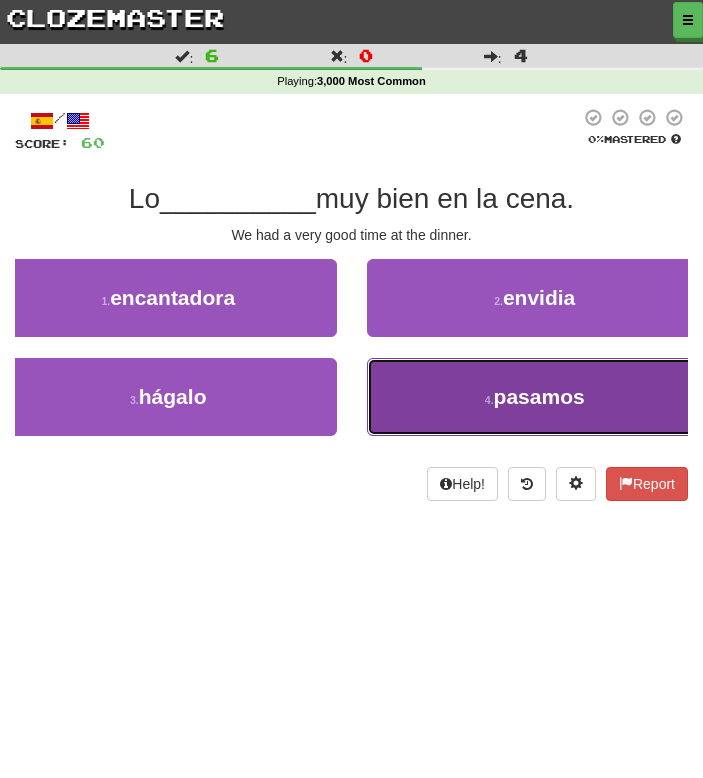 click on "pasamos" at bounding box center [539, 396] 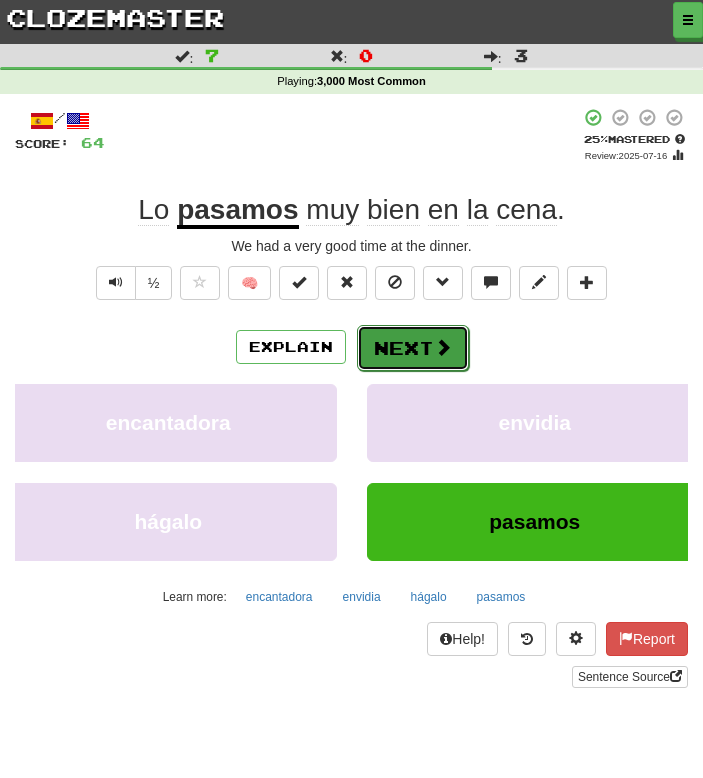 click at bounding box center (443, 347) 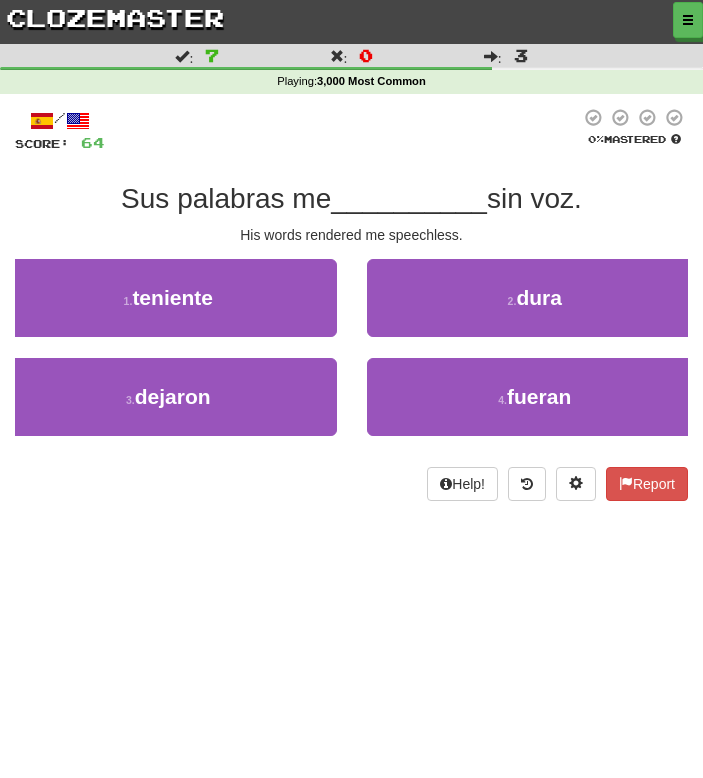 click on "Dashboard
Clozemaster
narumo
/
Toggle Dropdown
Dashboard
Leaderboard
Activity Feed
Notifications
Profile
Discussions
Bahasa Indonesia
/
English
Streak:
0
Review:
250
Points Today: 0
Español
/
English
Streak:
29
Review:
14,492
Points Today: 0
Français
/
English
Streak:
0
Review:
964
Points Today: 0
Italiano
/
English
Streak:
0
Review:
4,039
Points Today: 0
Magyar
/
English
Streak:
0
Review:
692
Points Today: 0
Polski
/
English
Streak:
0
Review:
6,076
Points Today: 0
Português
/
English
Streak:
0
Review:
0
Points Today: 0
Türkçe
/" at bounding box center (351, 389) 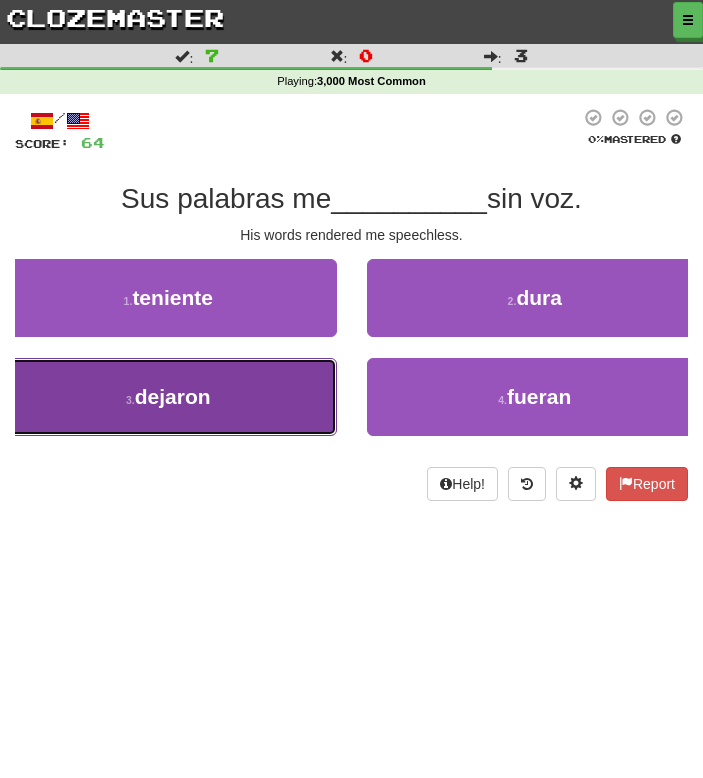 click on "3 .  dejaron" at bounding box center (168, 397) 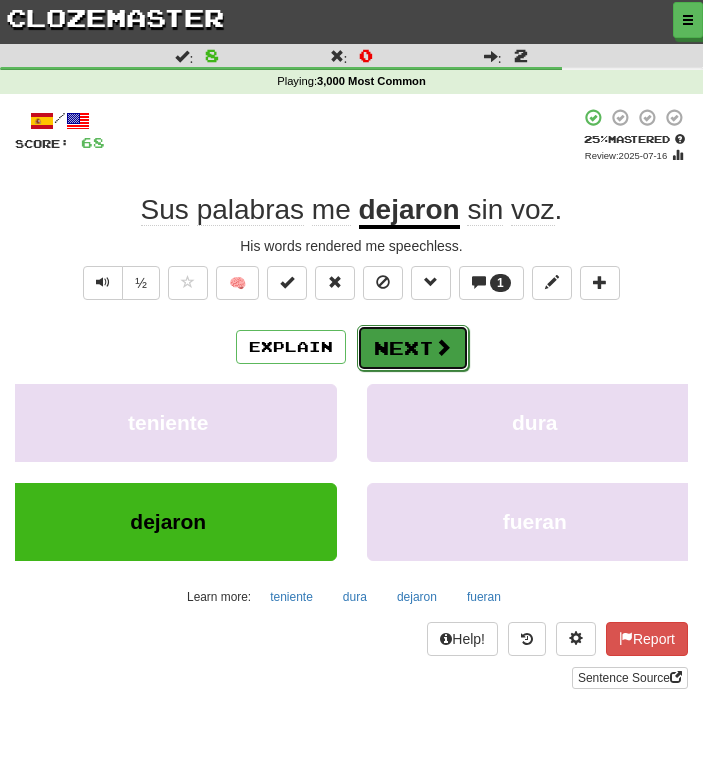 click on "Next" at bounding box center (413, 348) 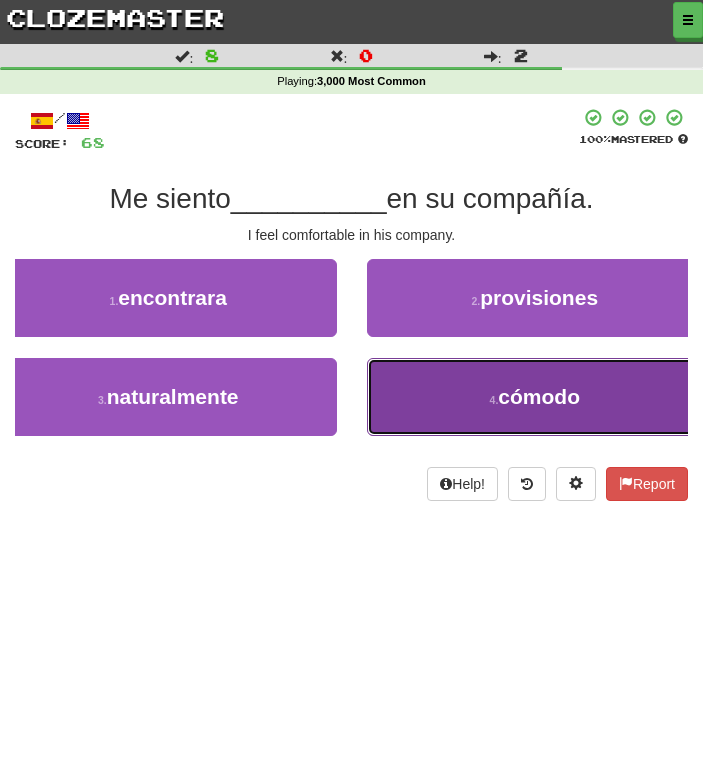 click on "cómodo" at bounding box center (539, 396) 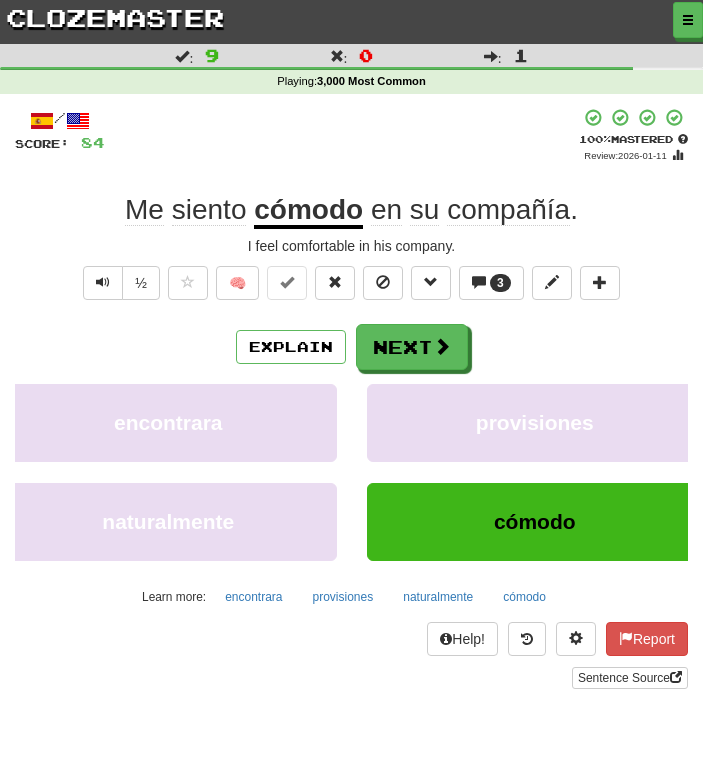 click on "Explain Next" at bounding box center (351, 347) 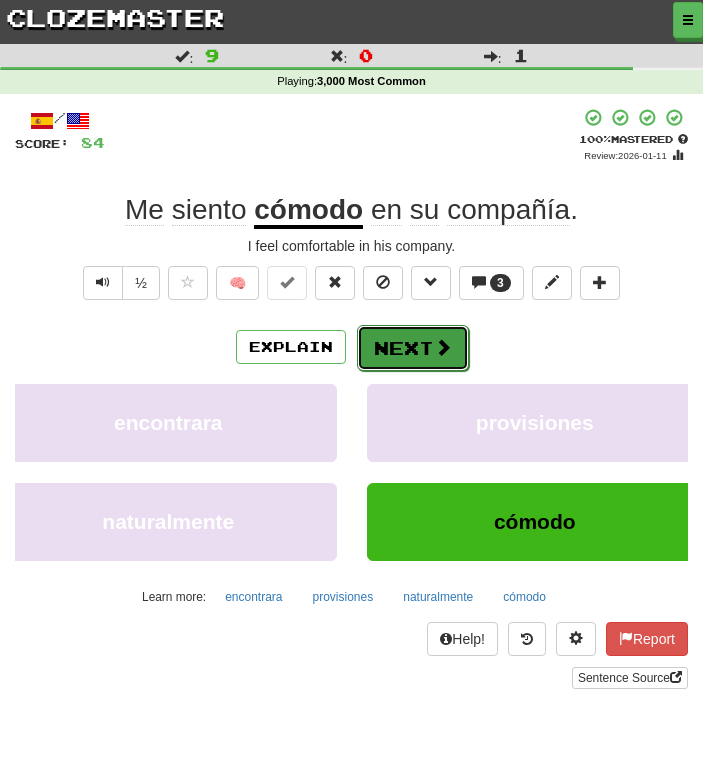 click at bounding box center [443, 347] 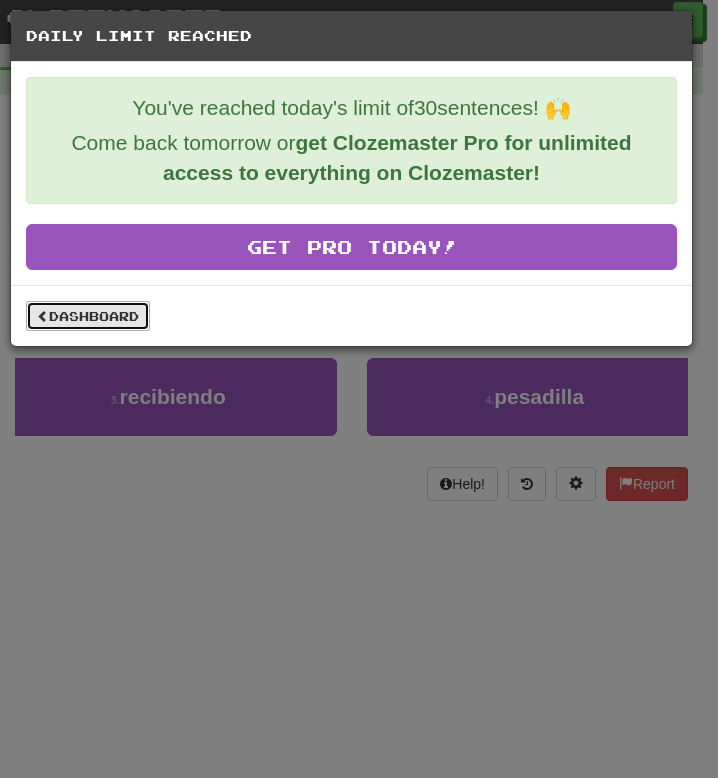 click on "Dashboard" at bounding box center [88, 316] 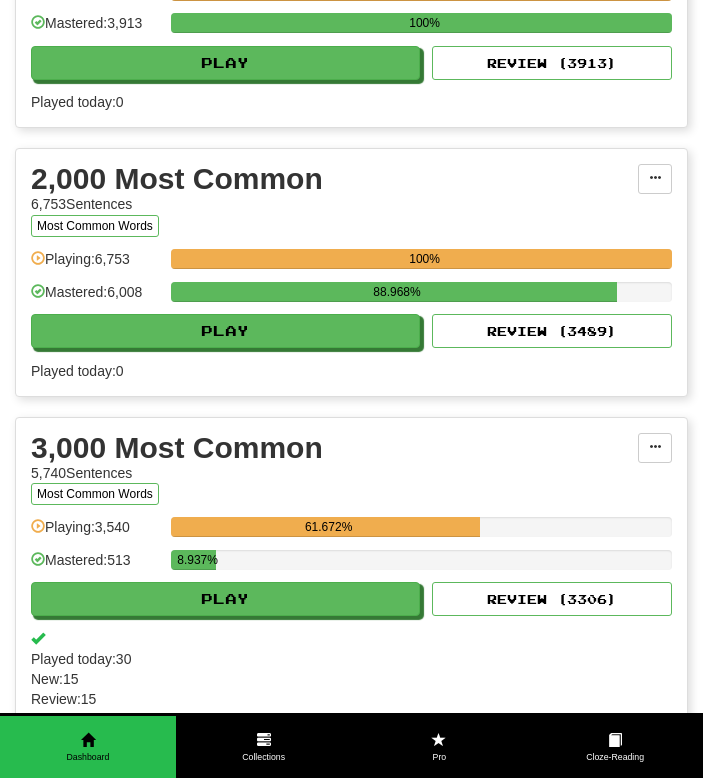 scroll, scrollTop: 0, scrollLeft: 0, axis: both 